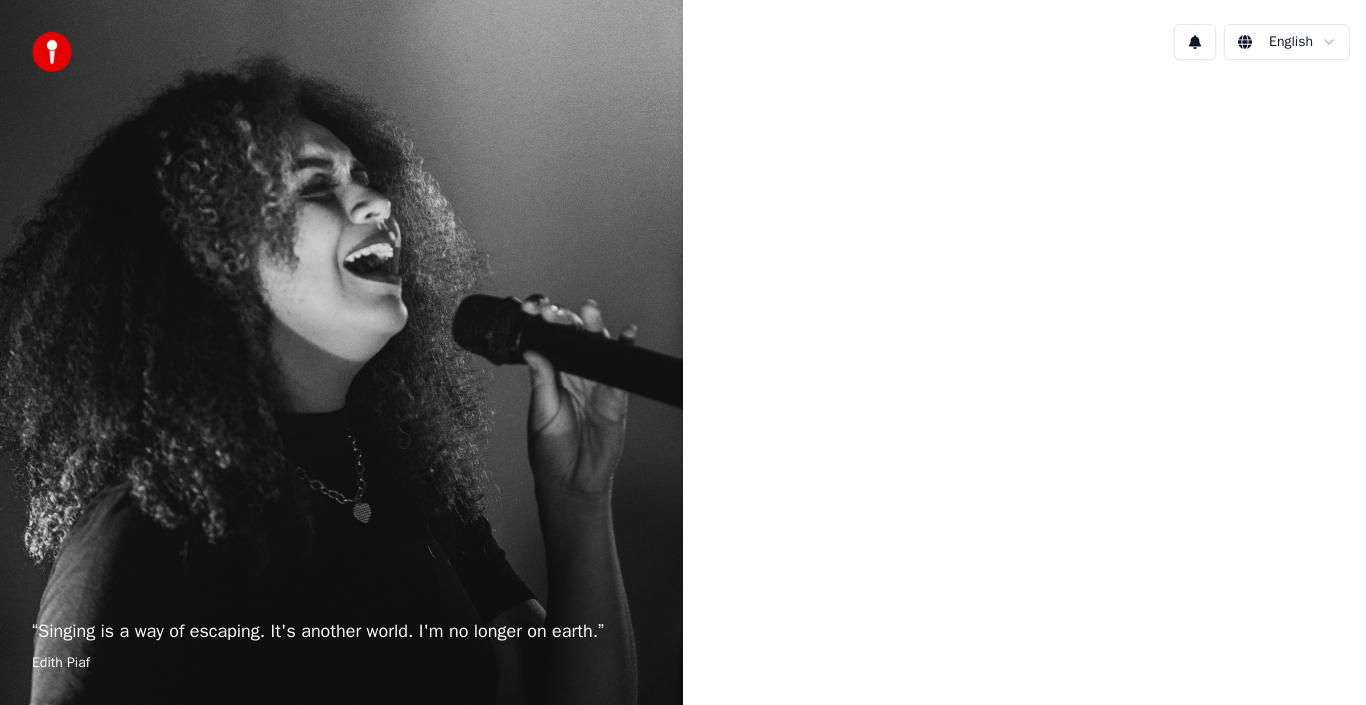 scroll, scrollTop: 0, scrollLeft: 0, axis: both 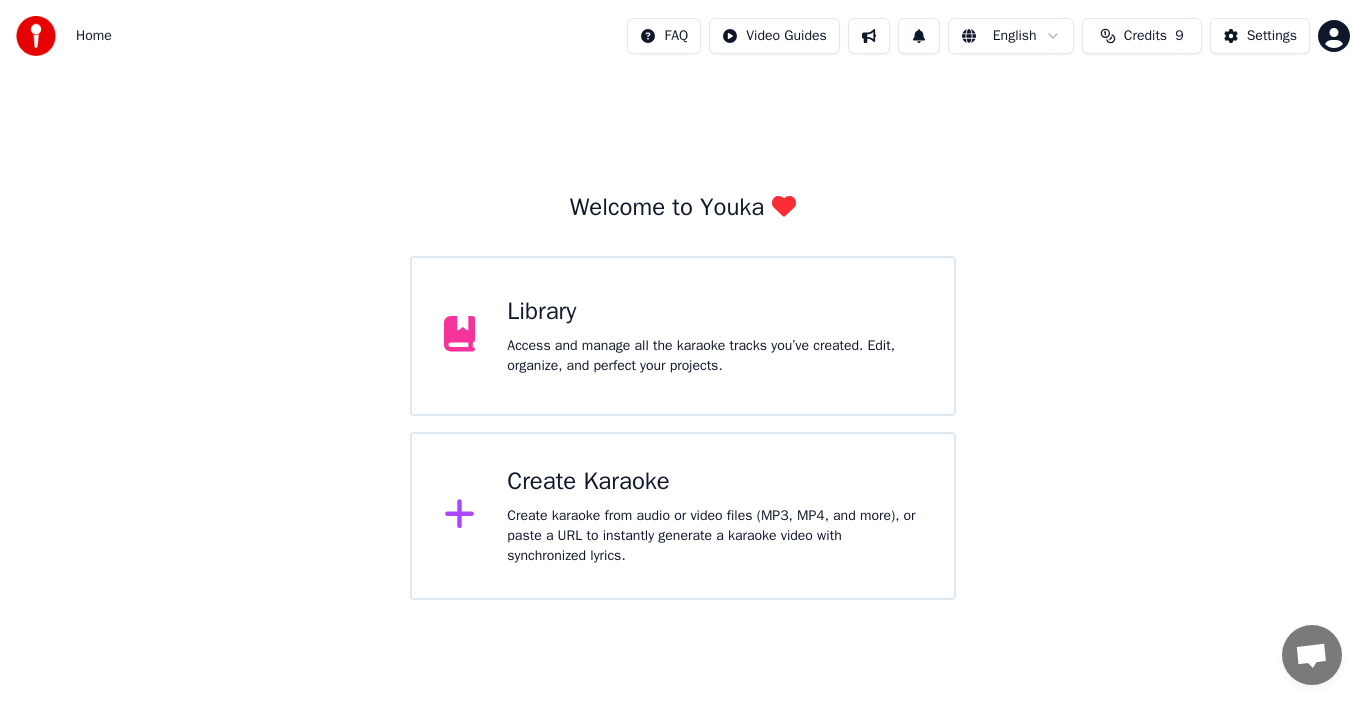 click on "Access and manage all the karaoke tracks you’ve created. Edit, organize, and perfect your projects." at bounding box center (714, 356) 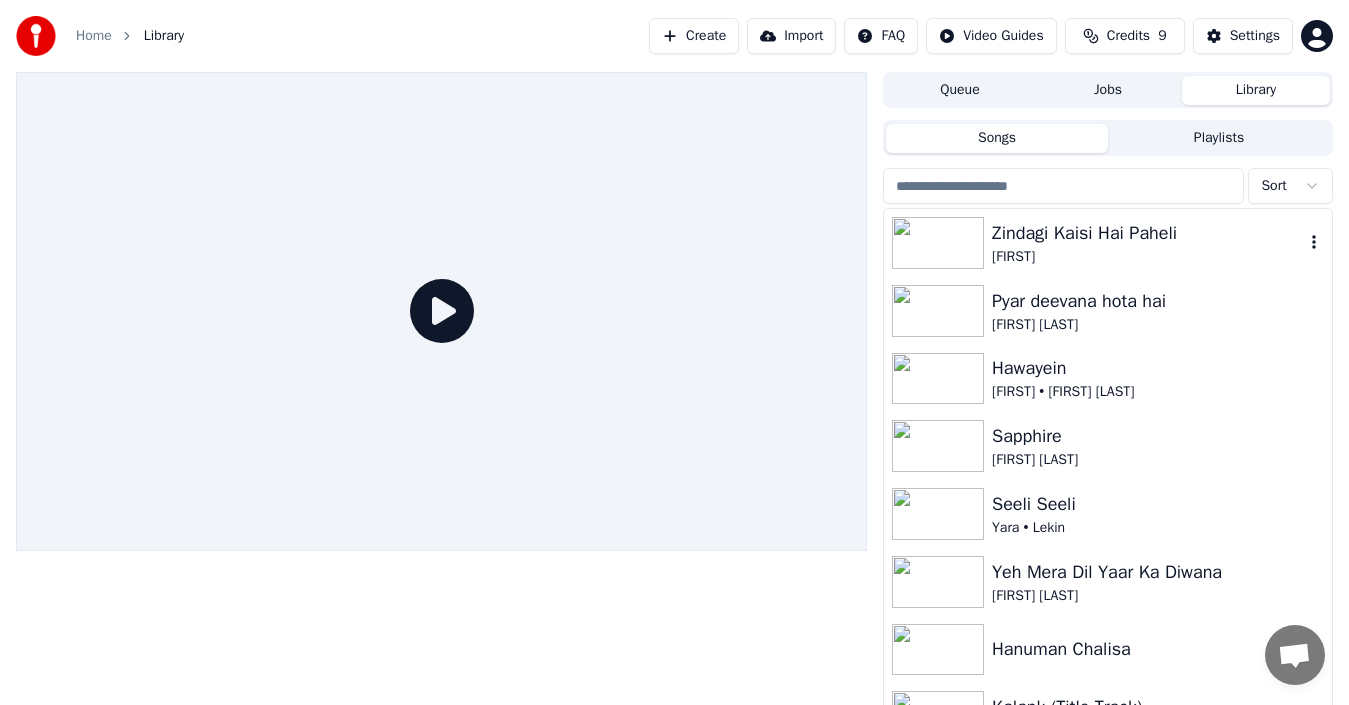 click on "[FIRST]" at bounding box center (1148, 257) 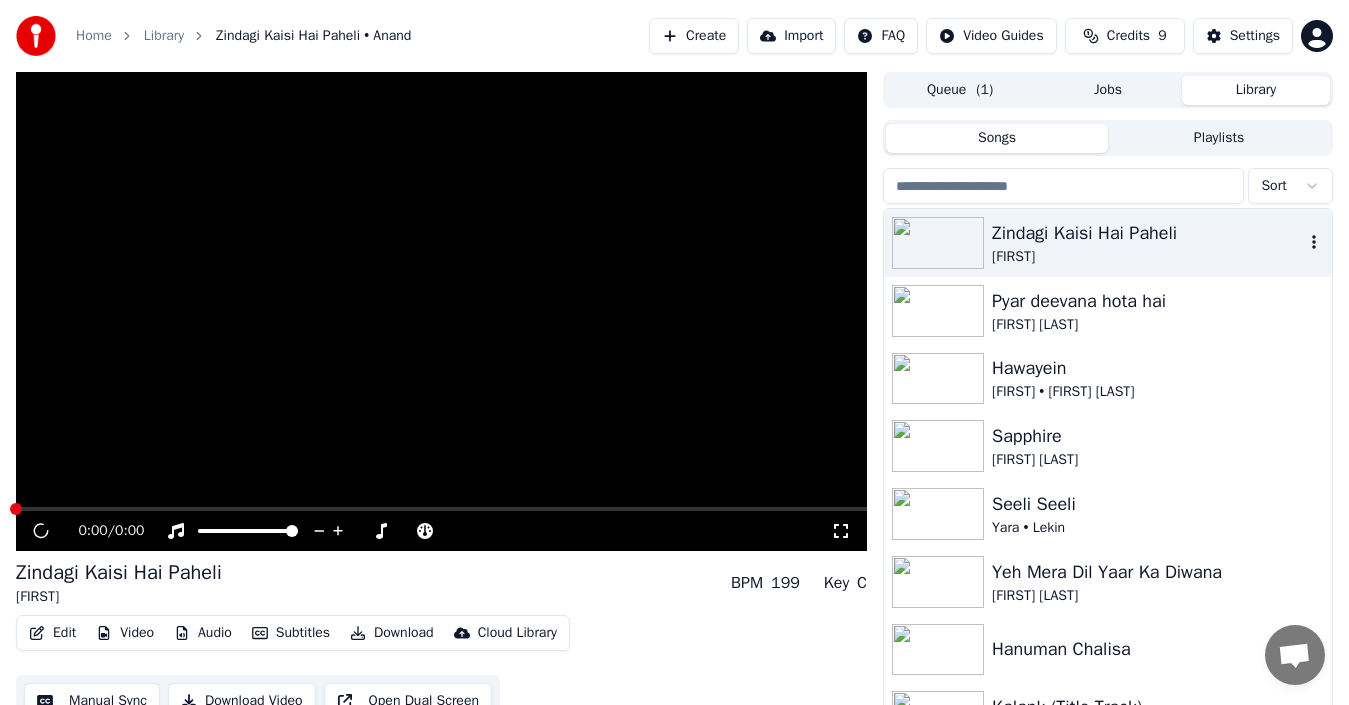 click 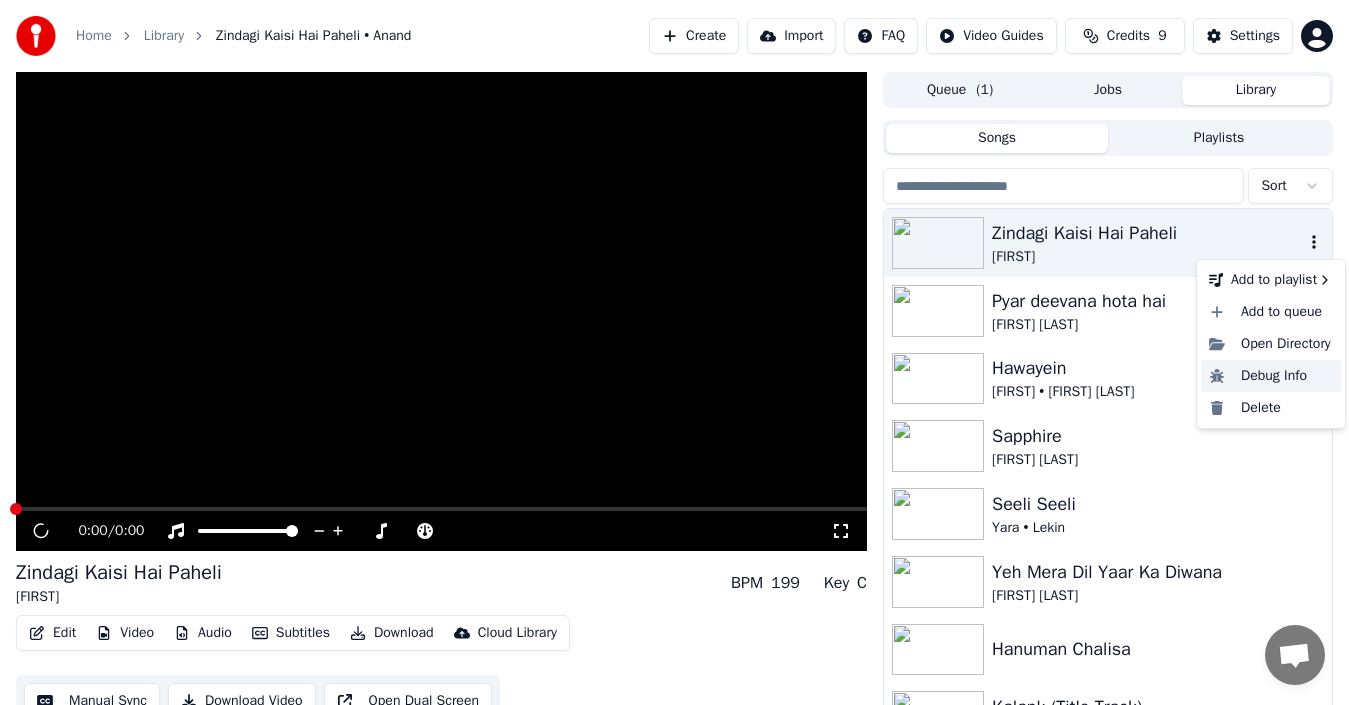 click on "Debug Info" at bounding box center (1271, 376) 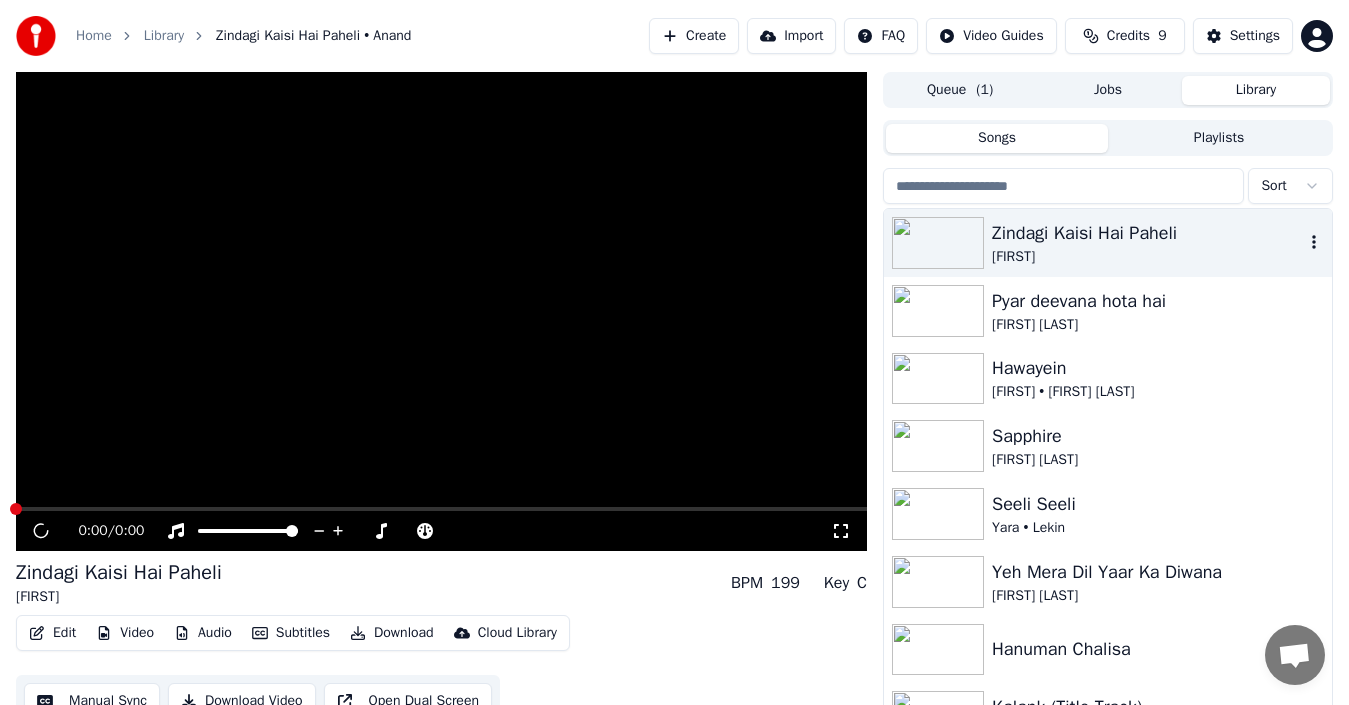 click on "Create" at bounding box center (694, 36) 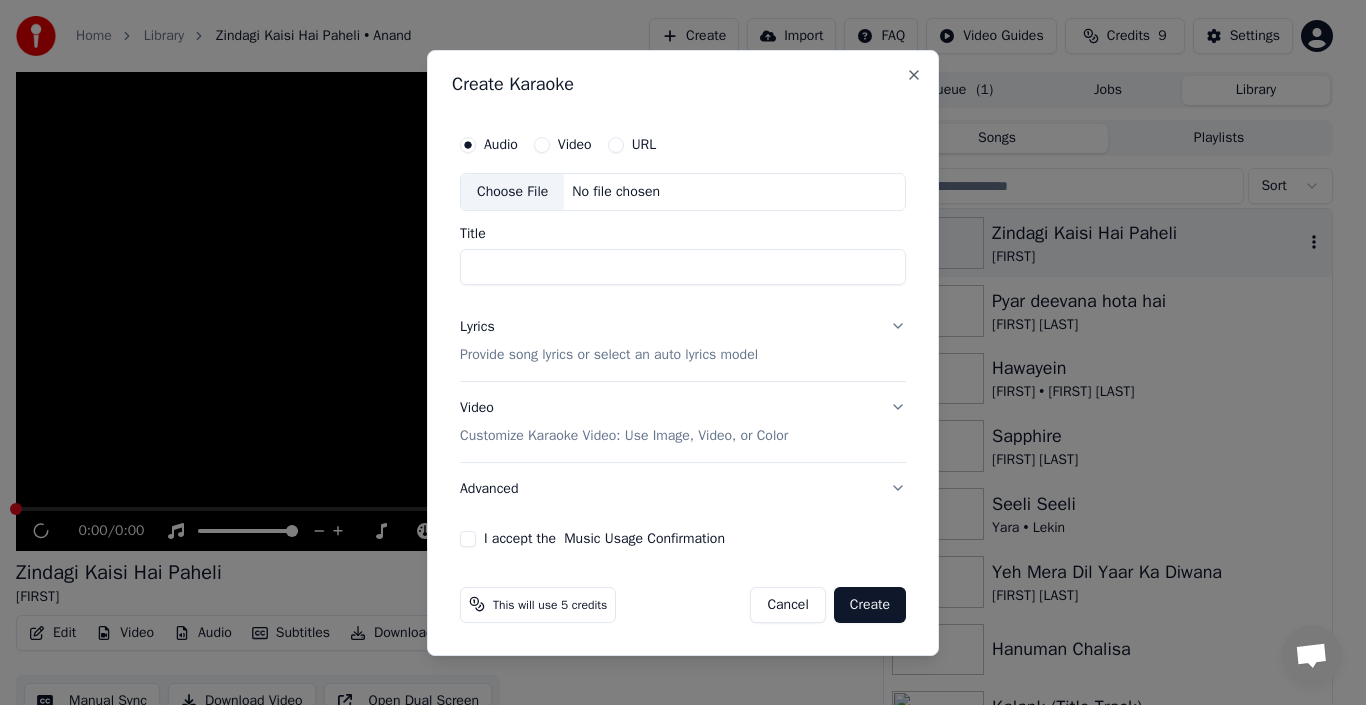 click on "Choose File" at bounding box center [512, 192] 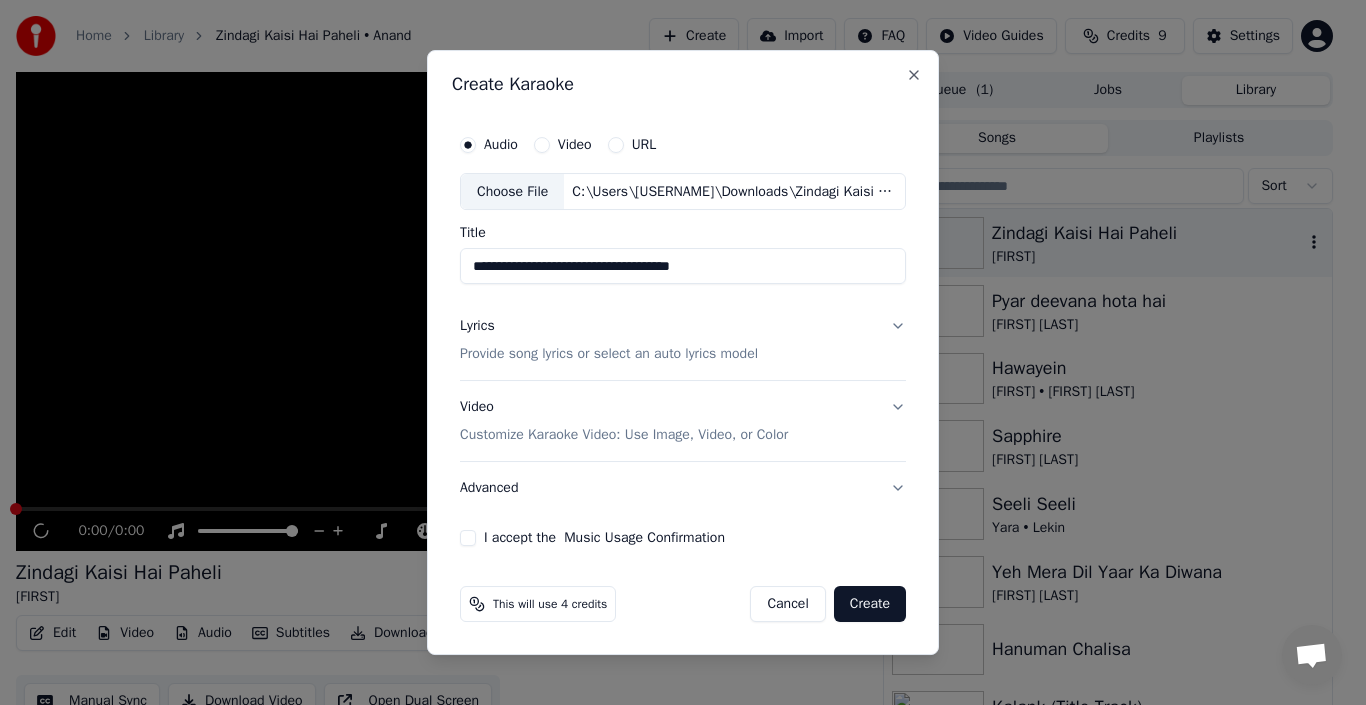 click on "**********" at bounding box center [683, 267] 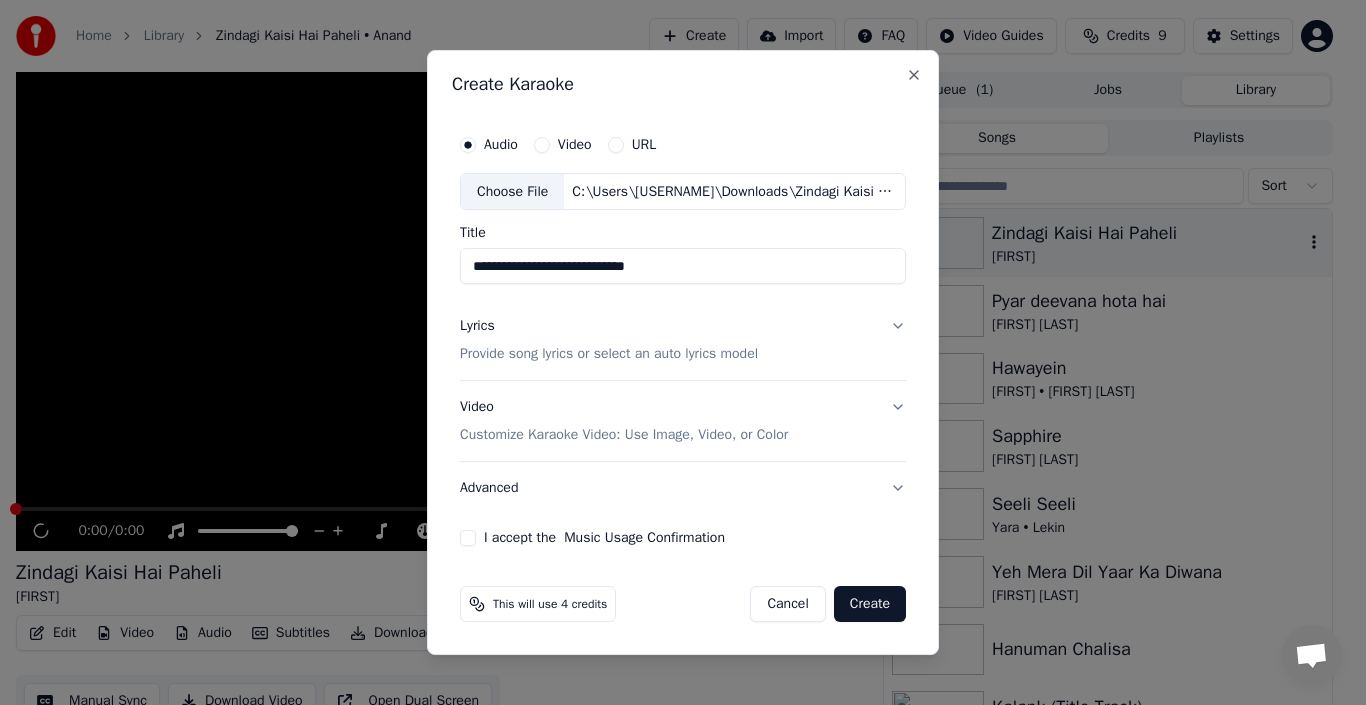 type on "**********" 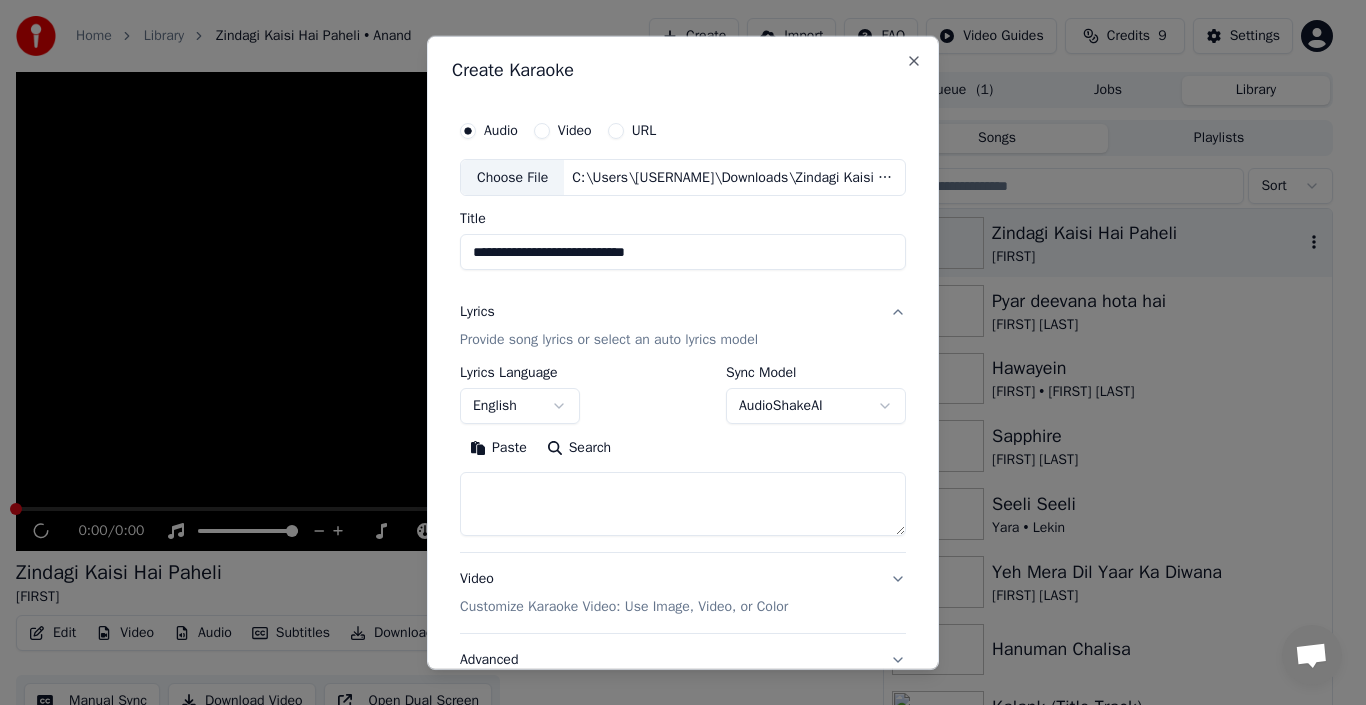 type 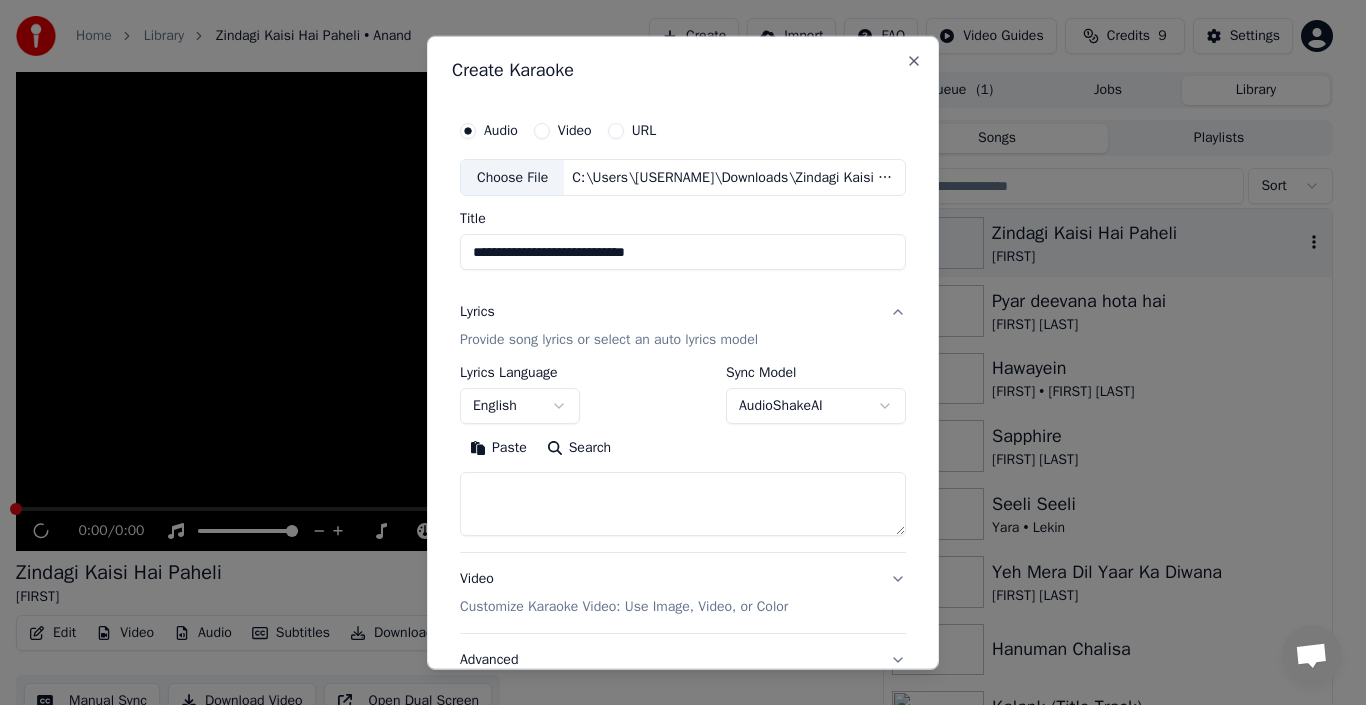 click on "Provide song lyrics or select an auto lyrics model" at bounding box center [609, 340] 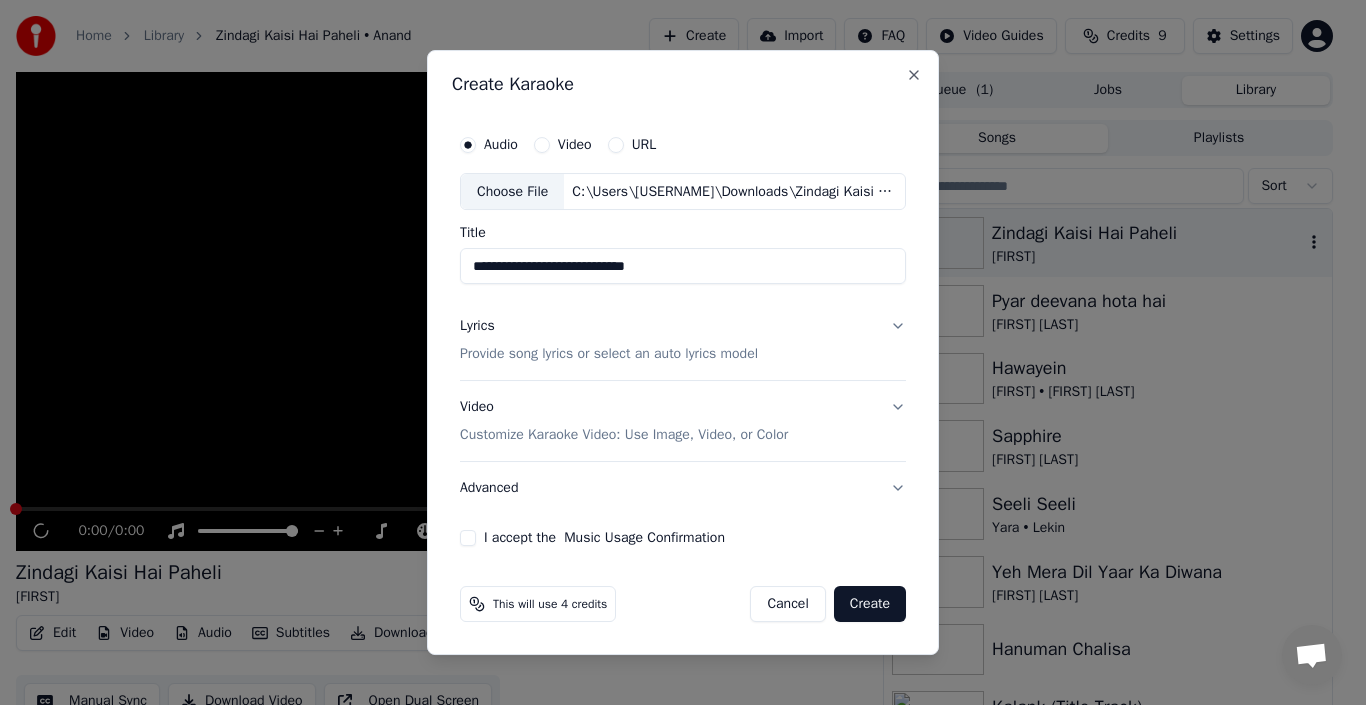click on "Provide song lyrics or select an auto lyrics model" at bounding box center [609, 355] 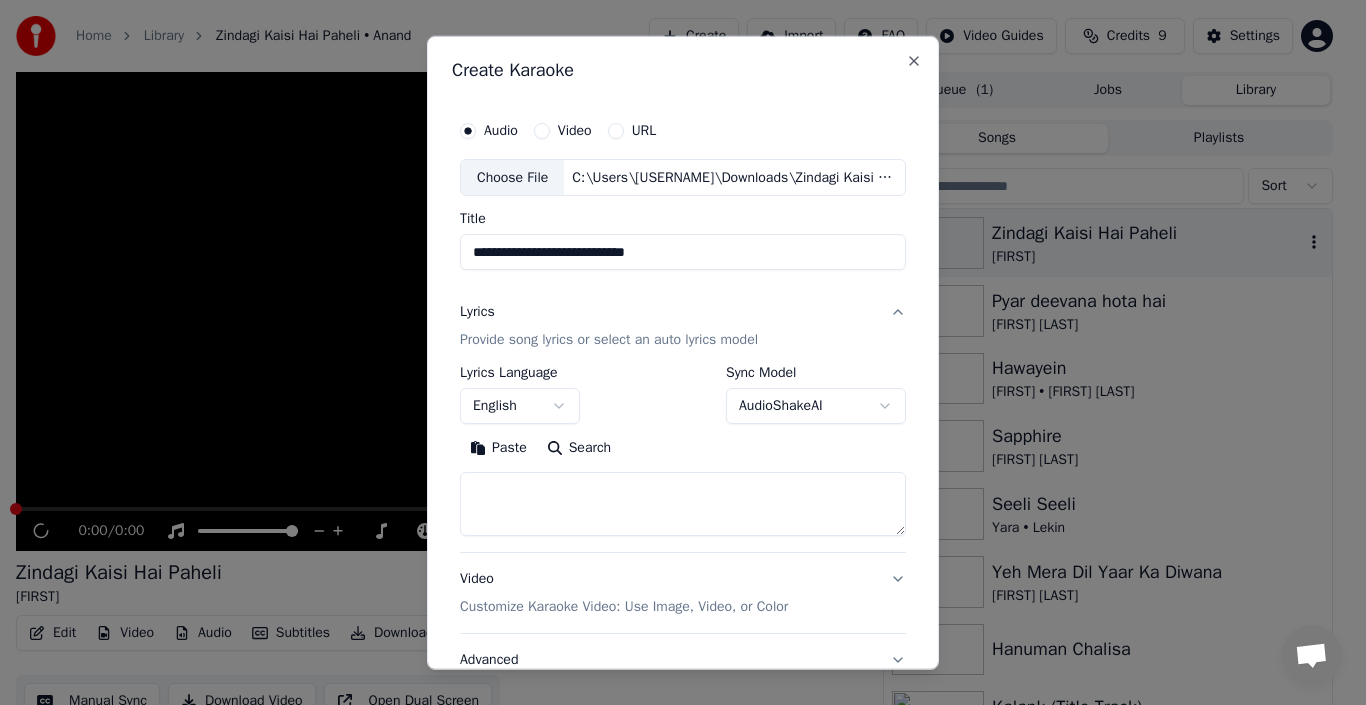 click on "English" at bounding box center [520, 406] 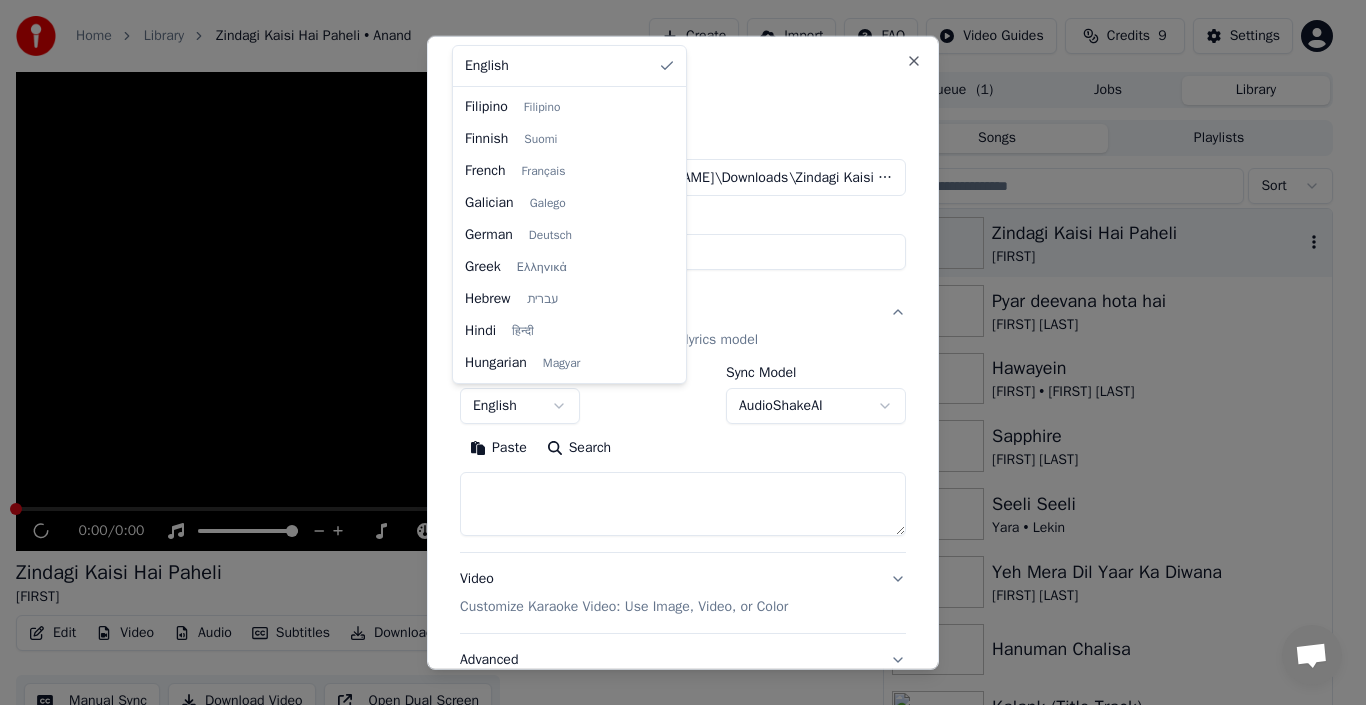 scroll, scrollTop: 480, scrollLeft: 0, axis: vertical 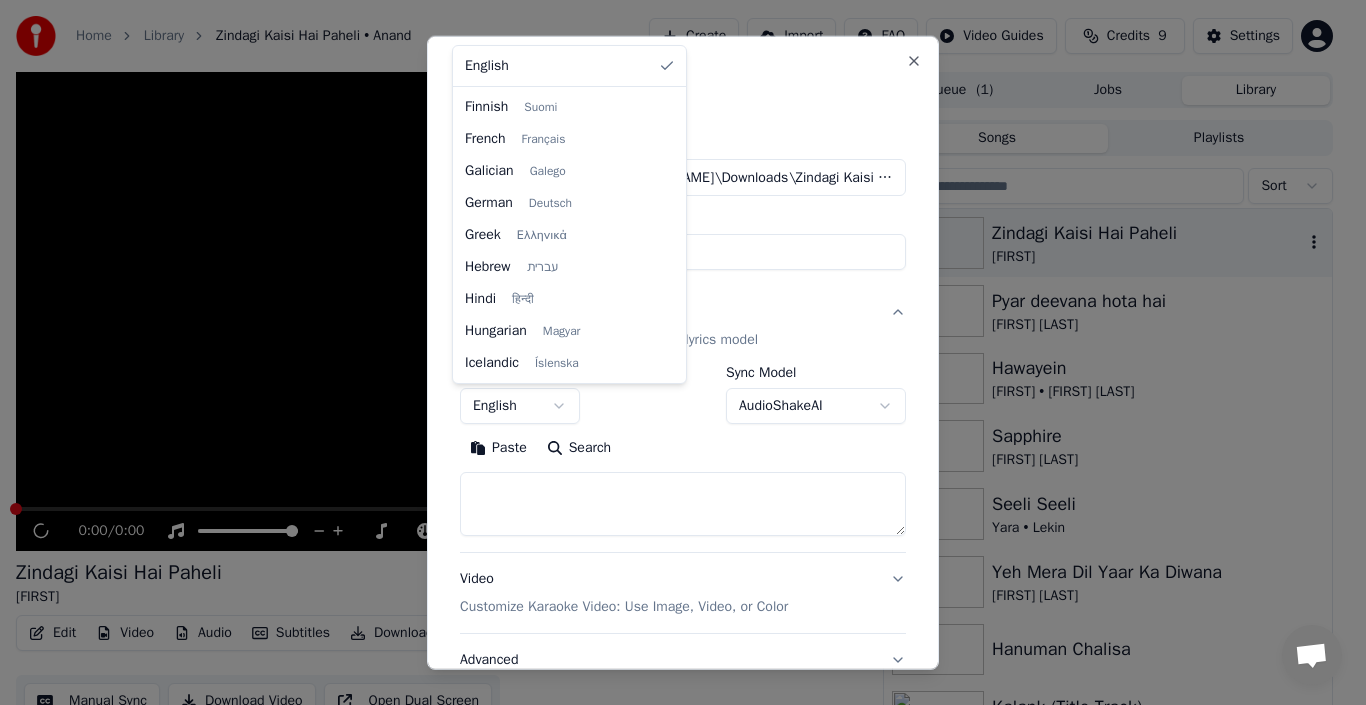 select on "**" 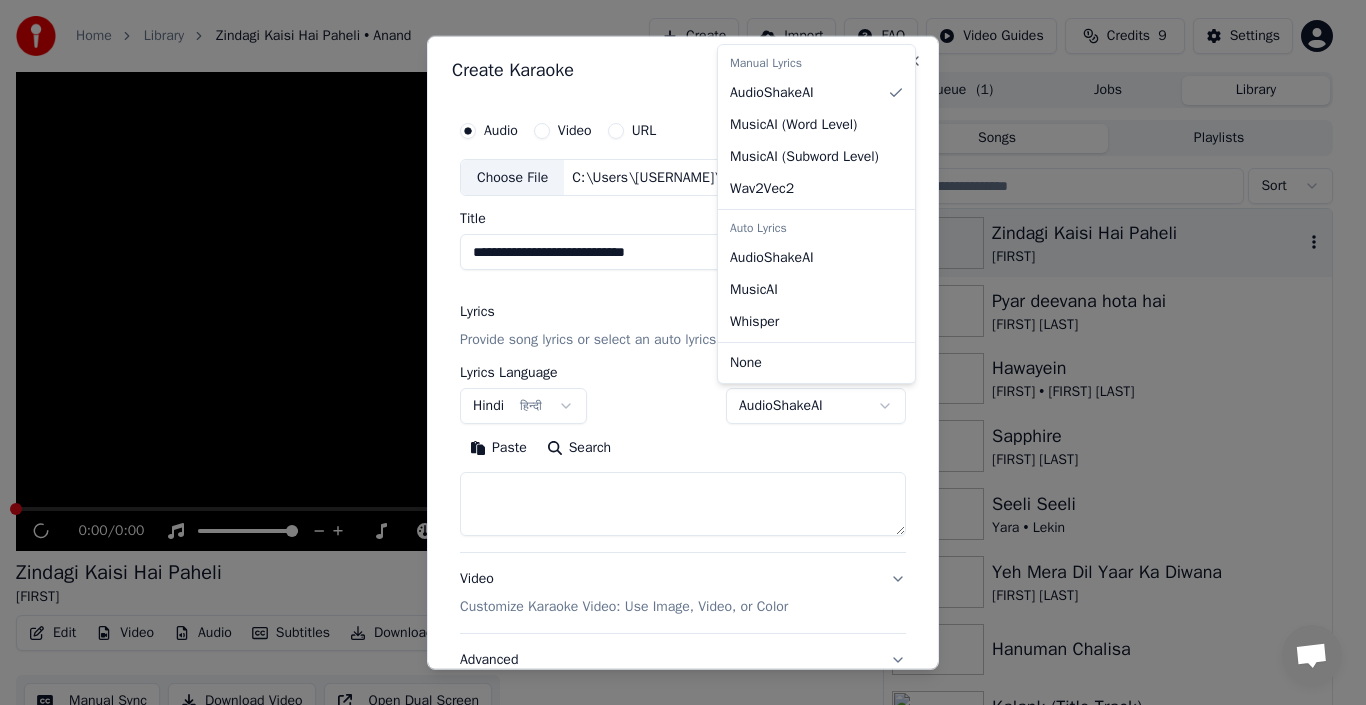 click on "**********" at bounding box center (674, 352) 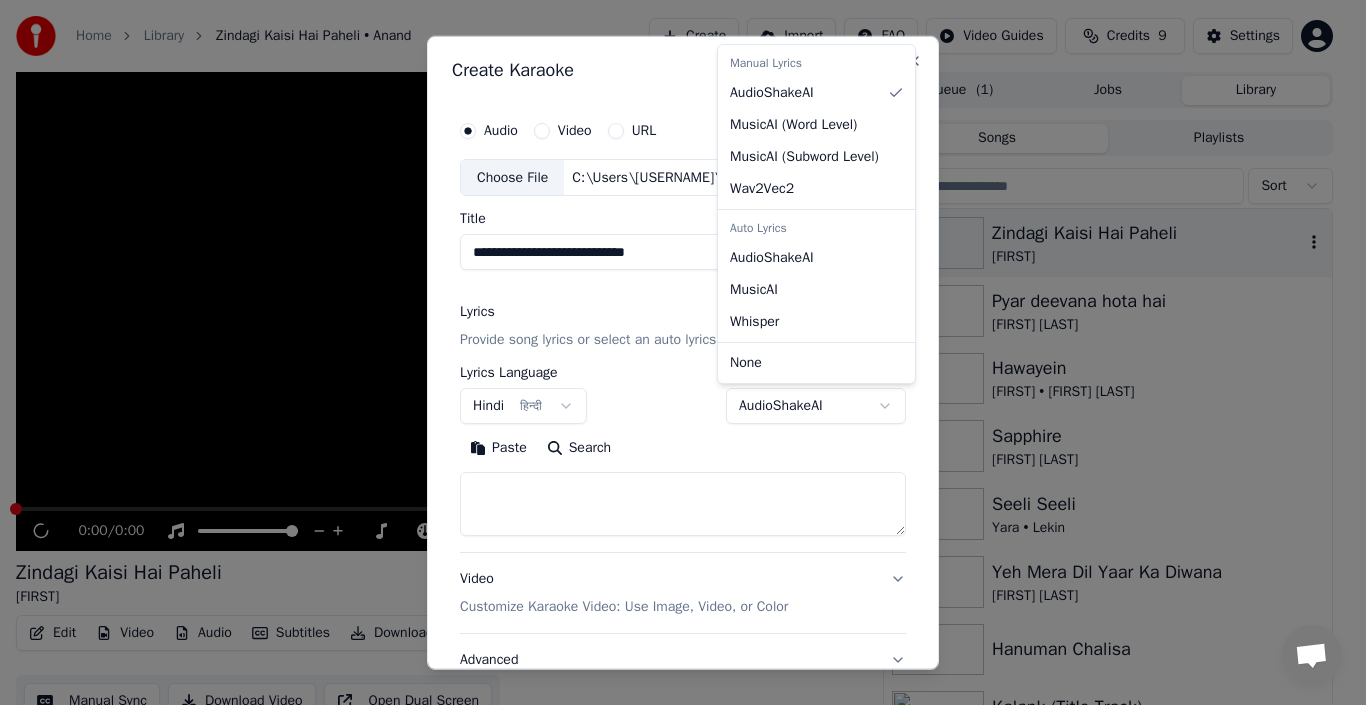 click on "**********" at bounding box center [674, 352] 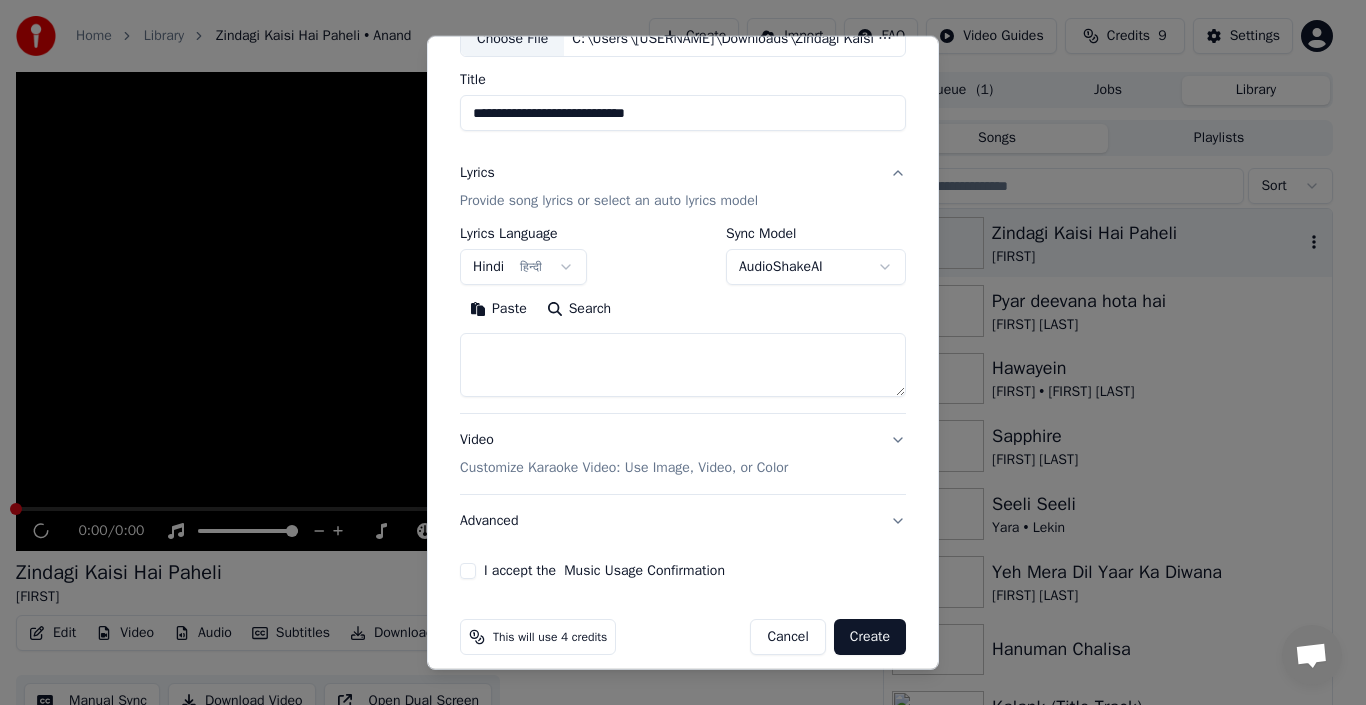 scroll, scrollTop: 157, scrollLeft: 0, axis: vertical 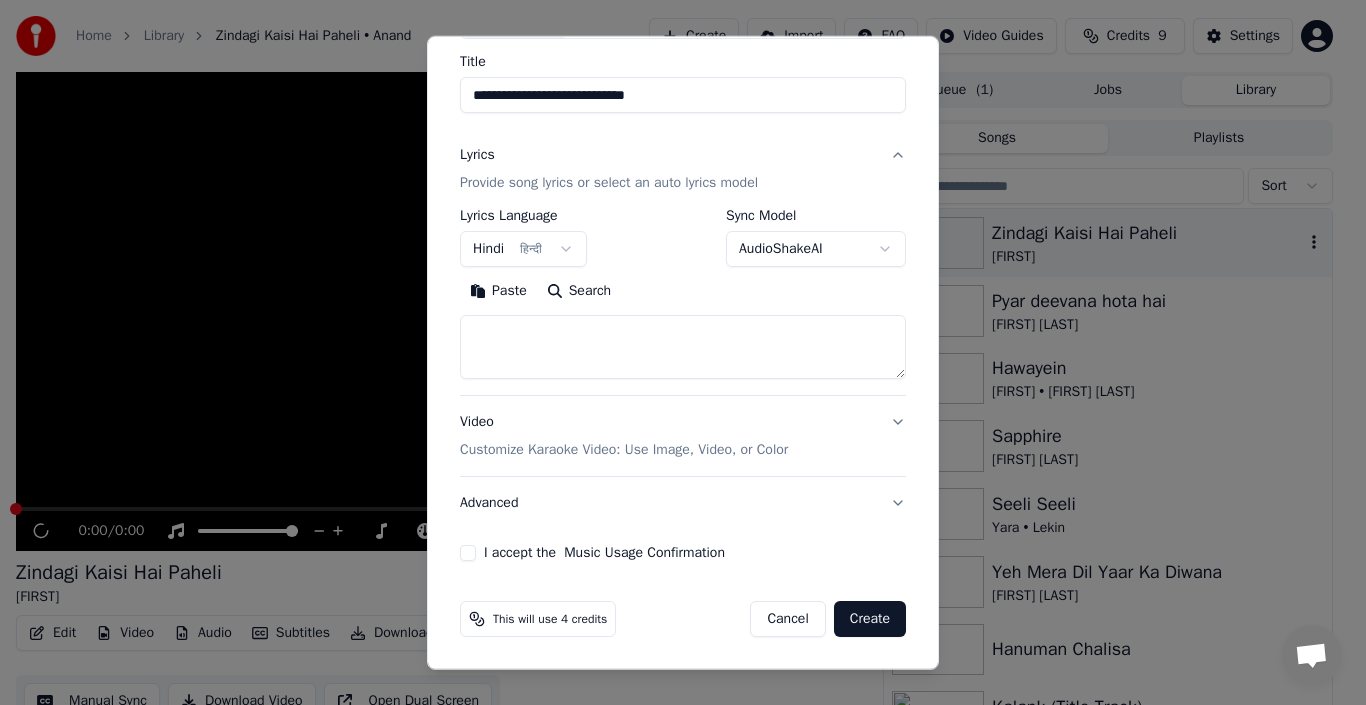 click at bounding box center [683, 347] 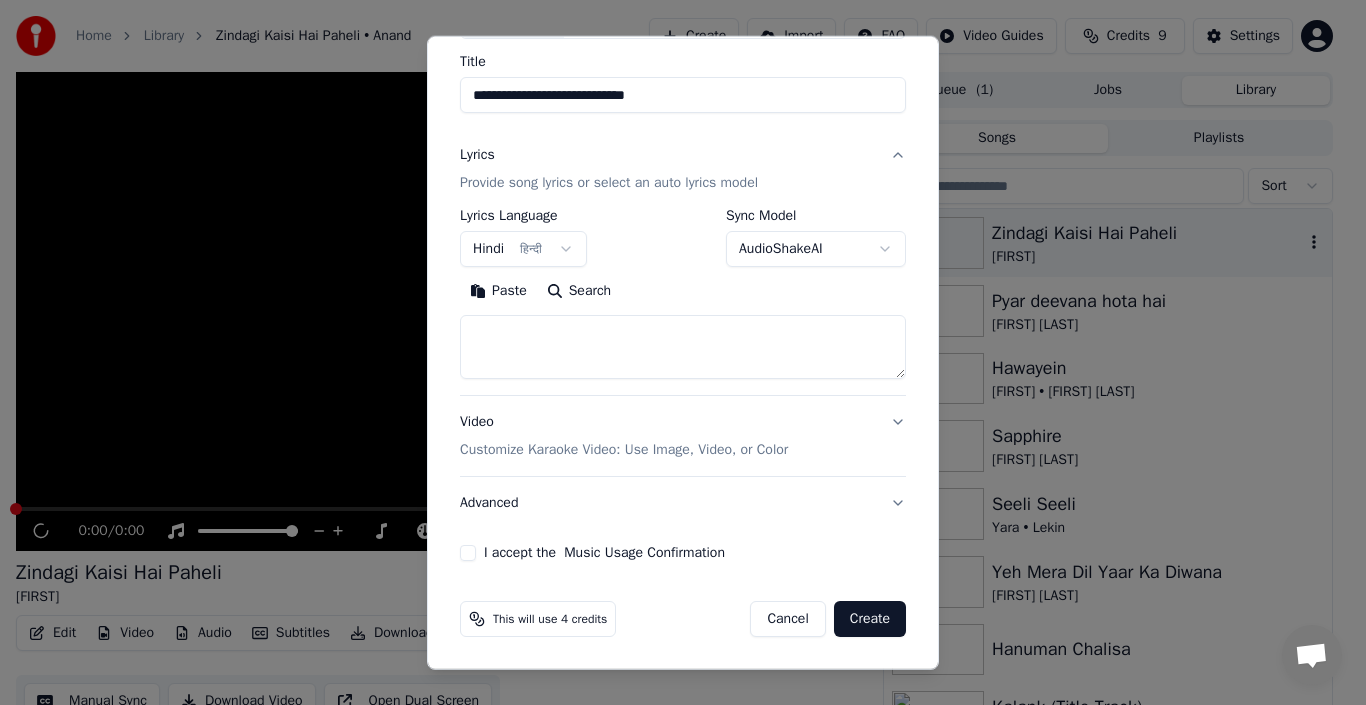 paste on "**********" 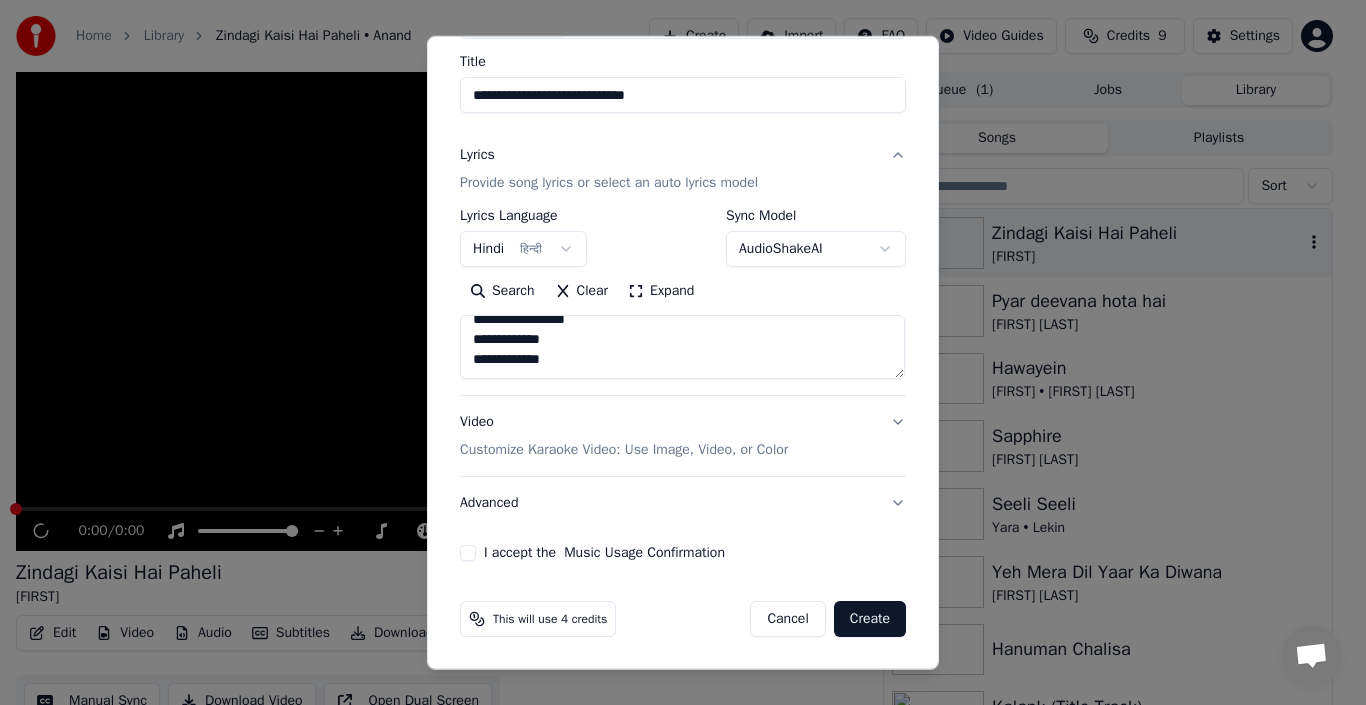 scroll, scrollTop: 554, scrollLeft: 0, axis: vertical 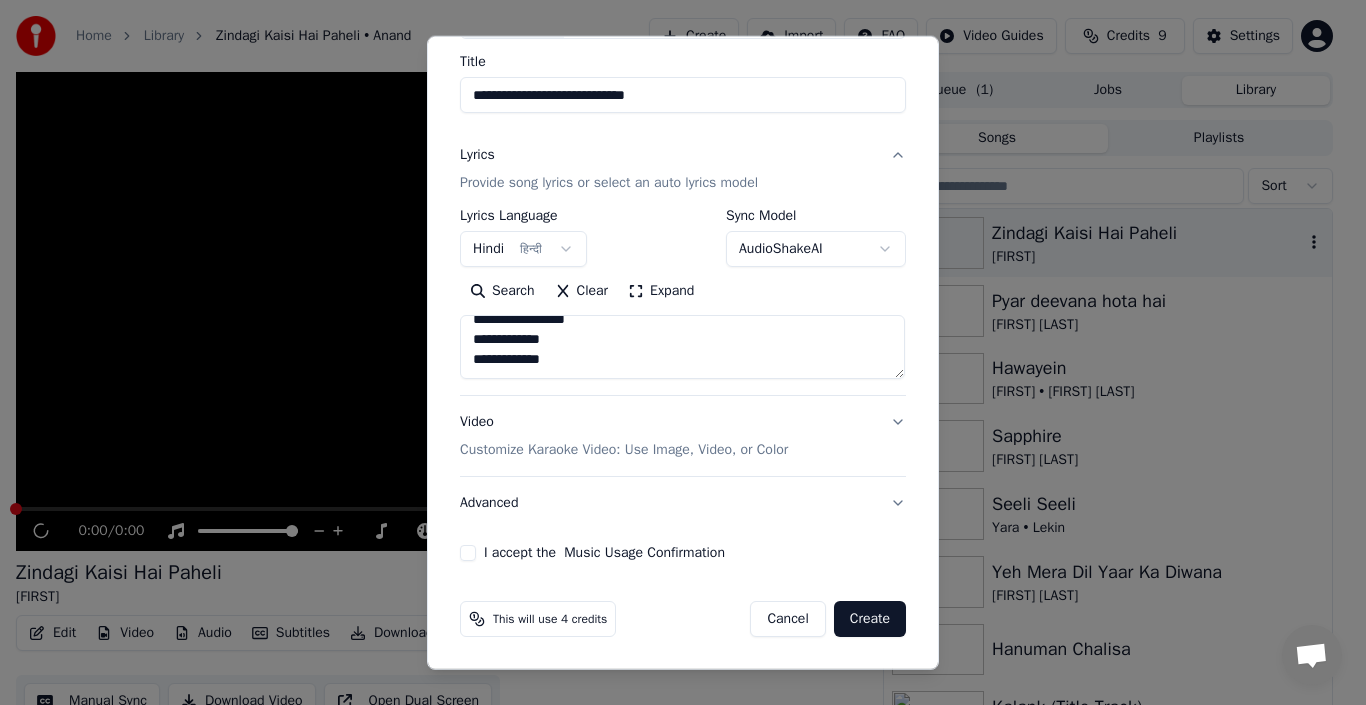 type on "**********" 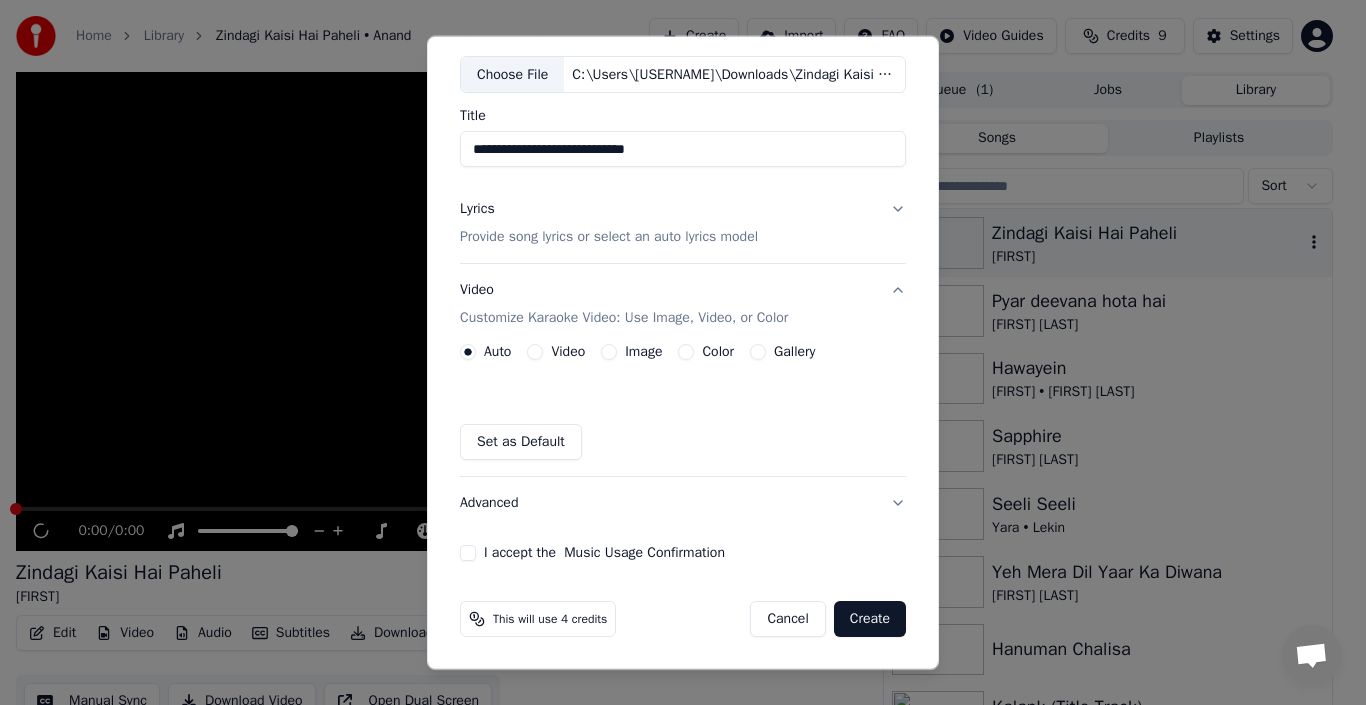 scroll, scrollTop: 103, scrollLeft: 0, axis: vertical 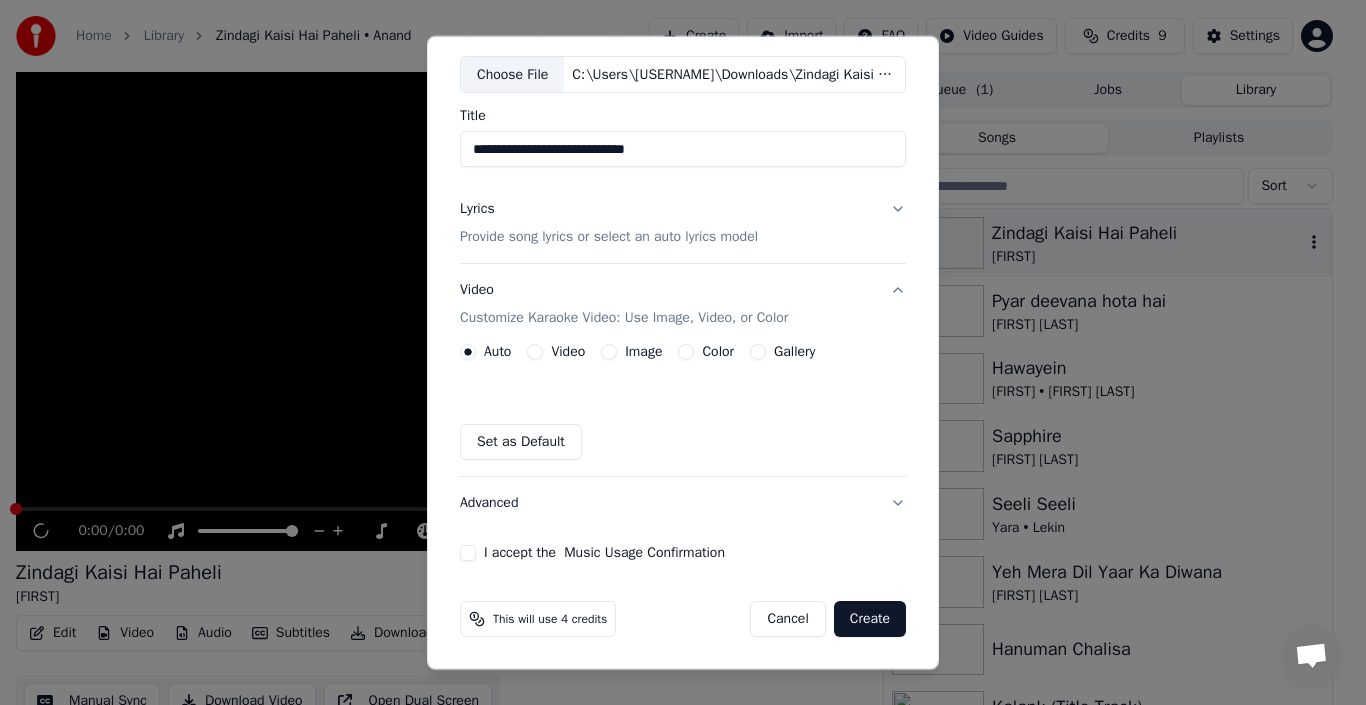 click on "Color" at bounding box center [718, 352] 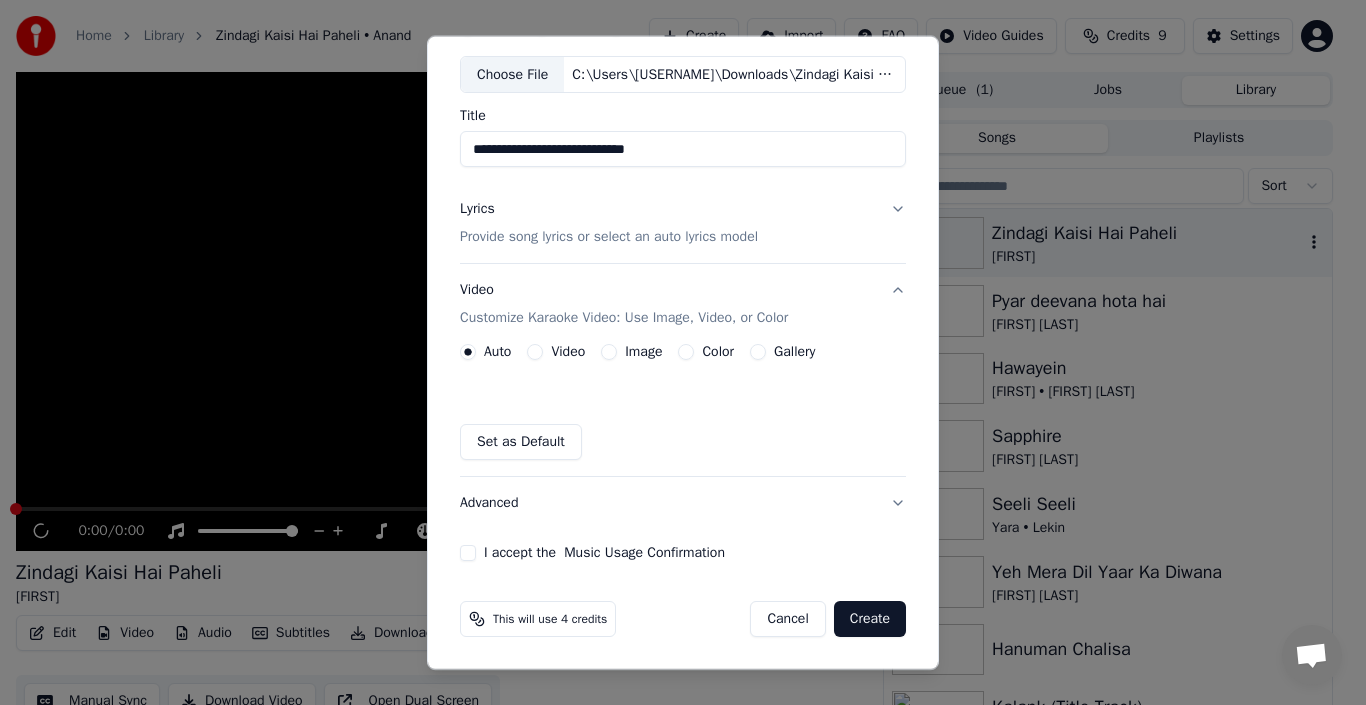 click on "Color" at bounding box center [686, 352] 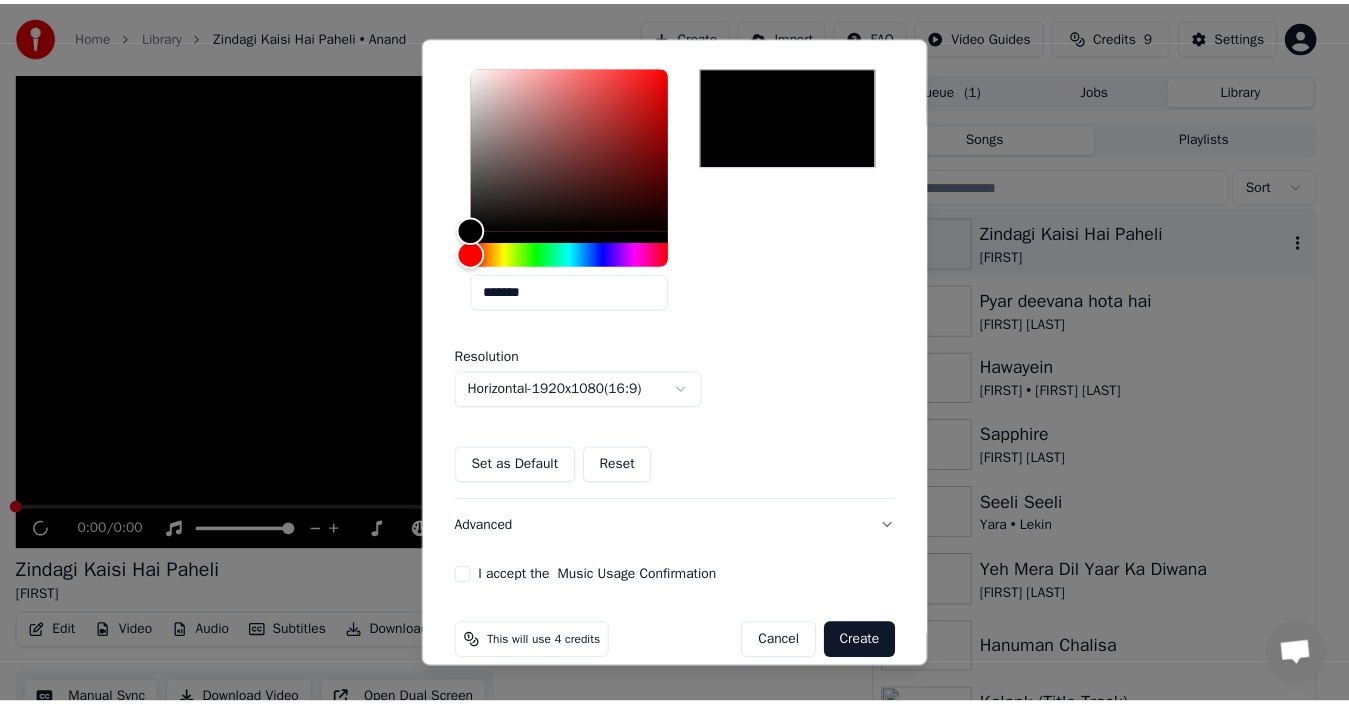 scroll, scrollTop: 453, scrollLeft: 0, axis: vertical 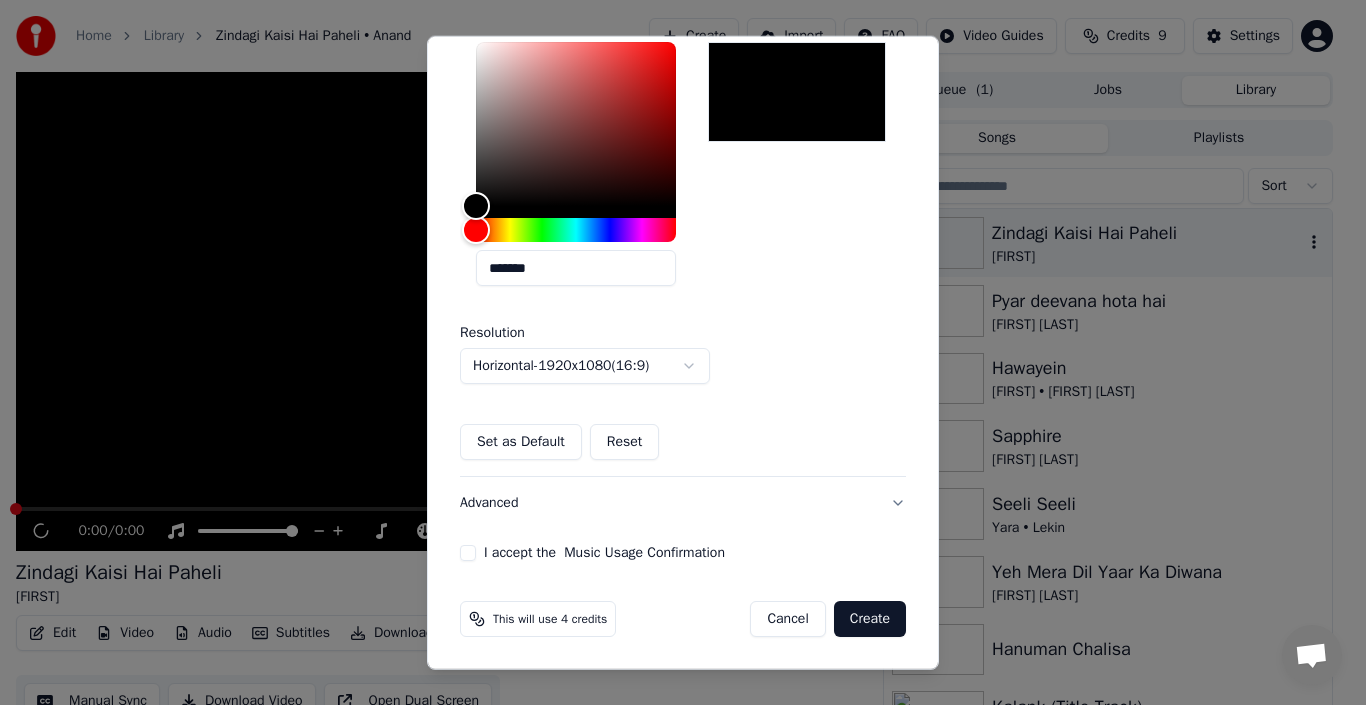 click on "I accept the   Music Usage Confirmation" at bounding box center (468, 553) 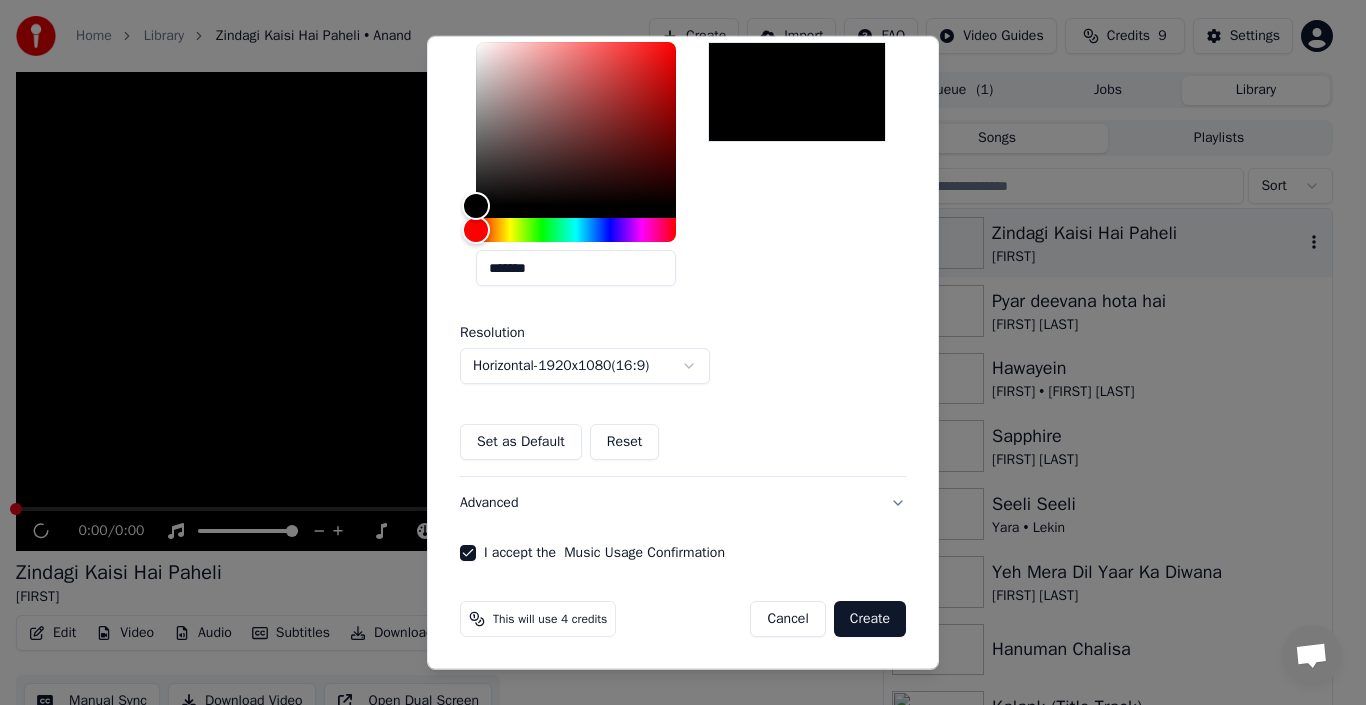 click on "Create" at bounding box center (870, 619) 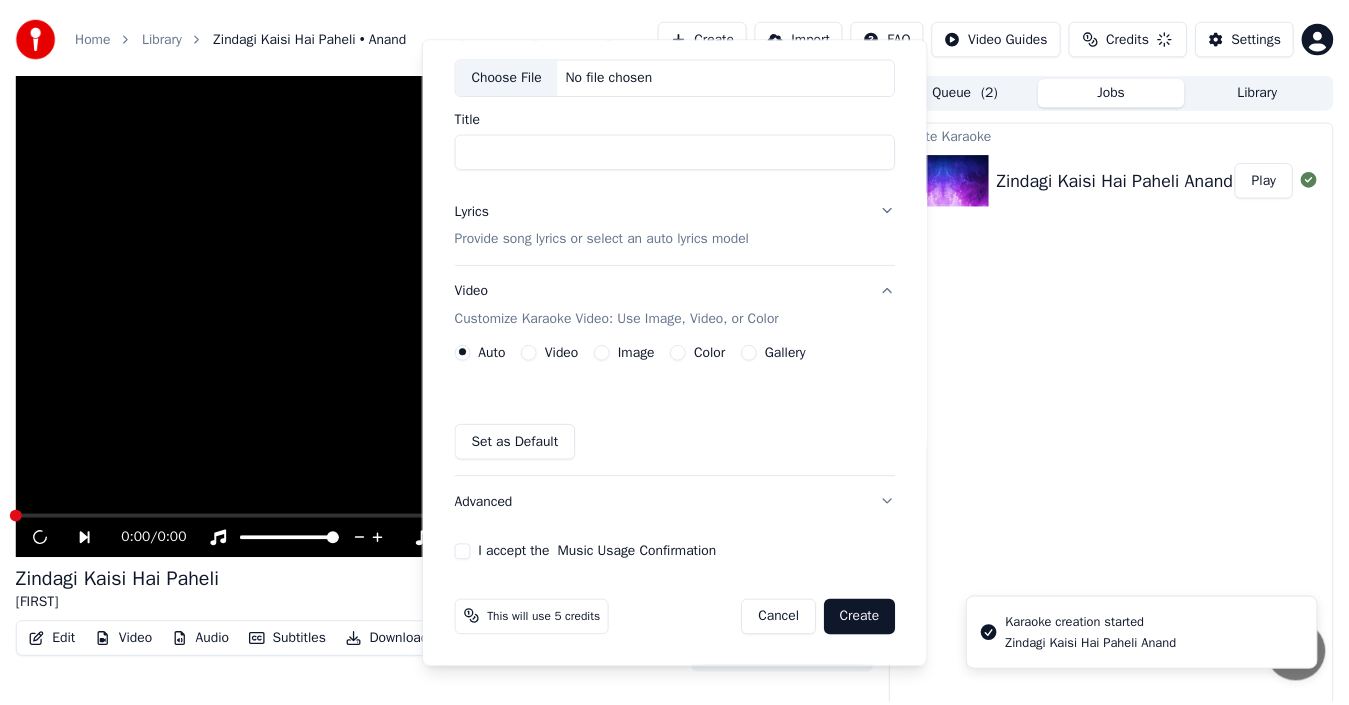scroll, scrollTop: 0, scrollLeft: 0, axis: both 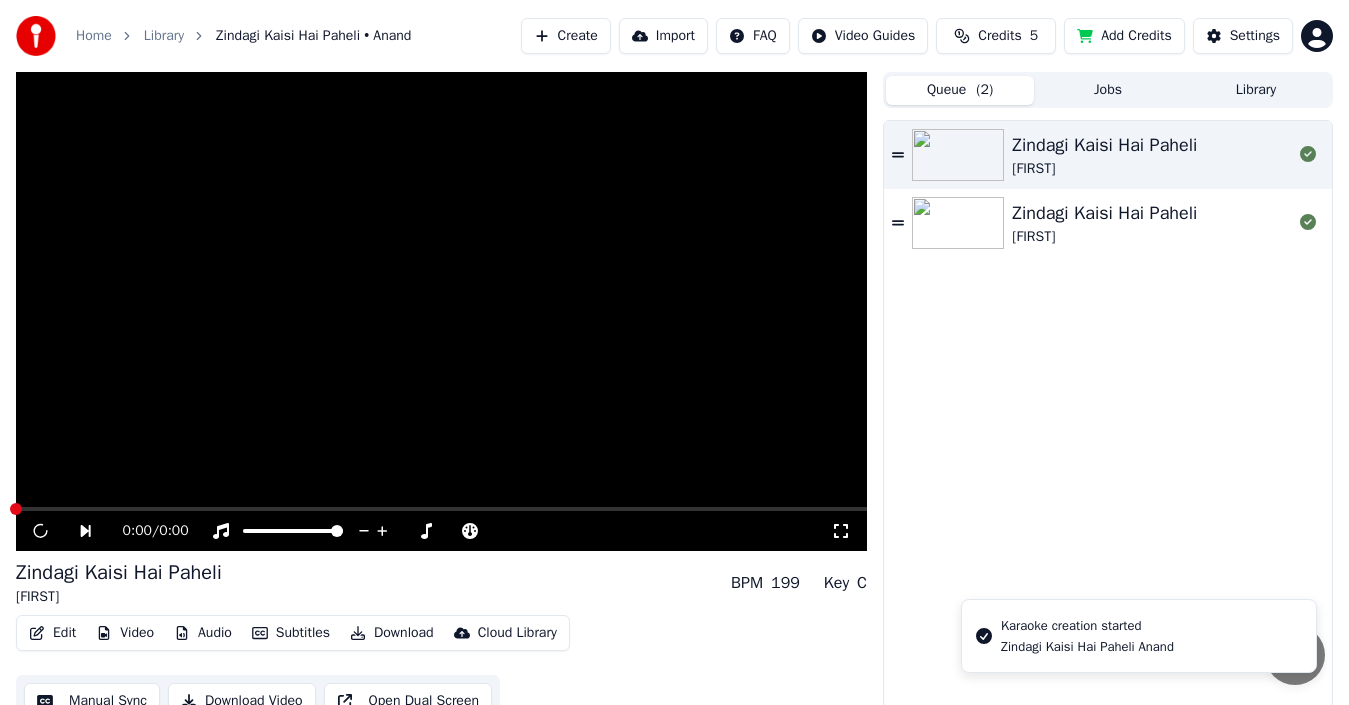 click on "Queue ( 2 )" at bounding box center [960, 90] 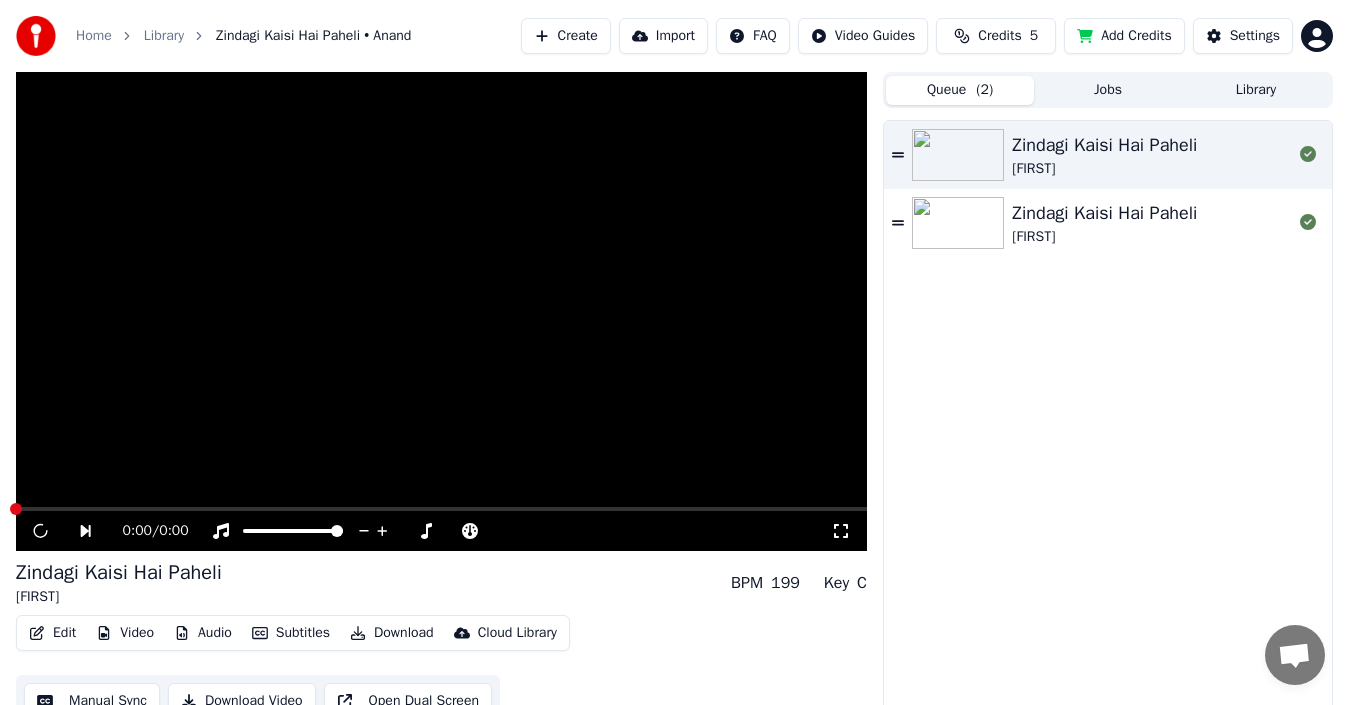 click on "Jobs" at bounding box center (1108, 90) 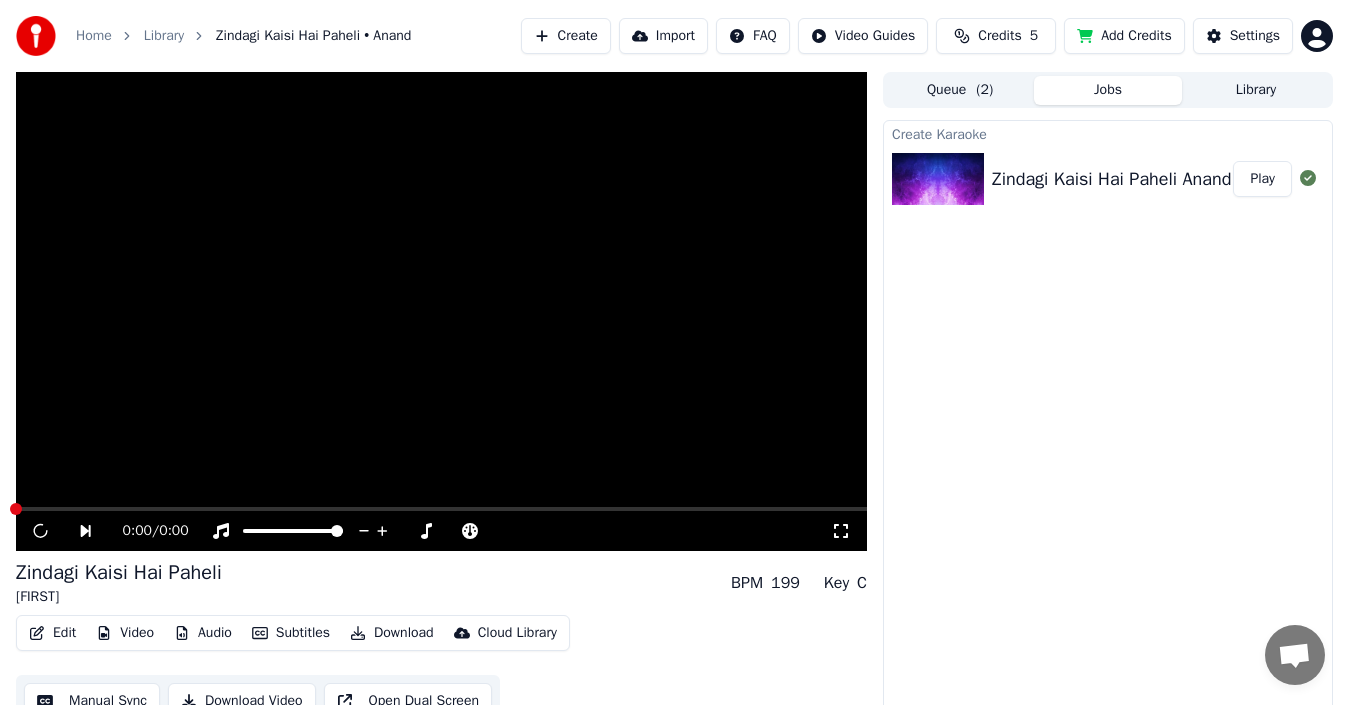 click on "Play" at bounding box center (1262, 179) 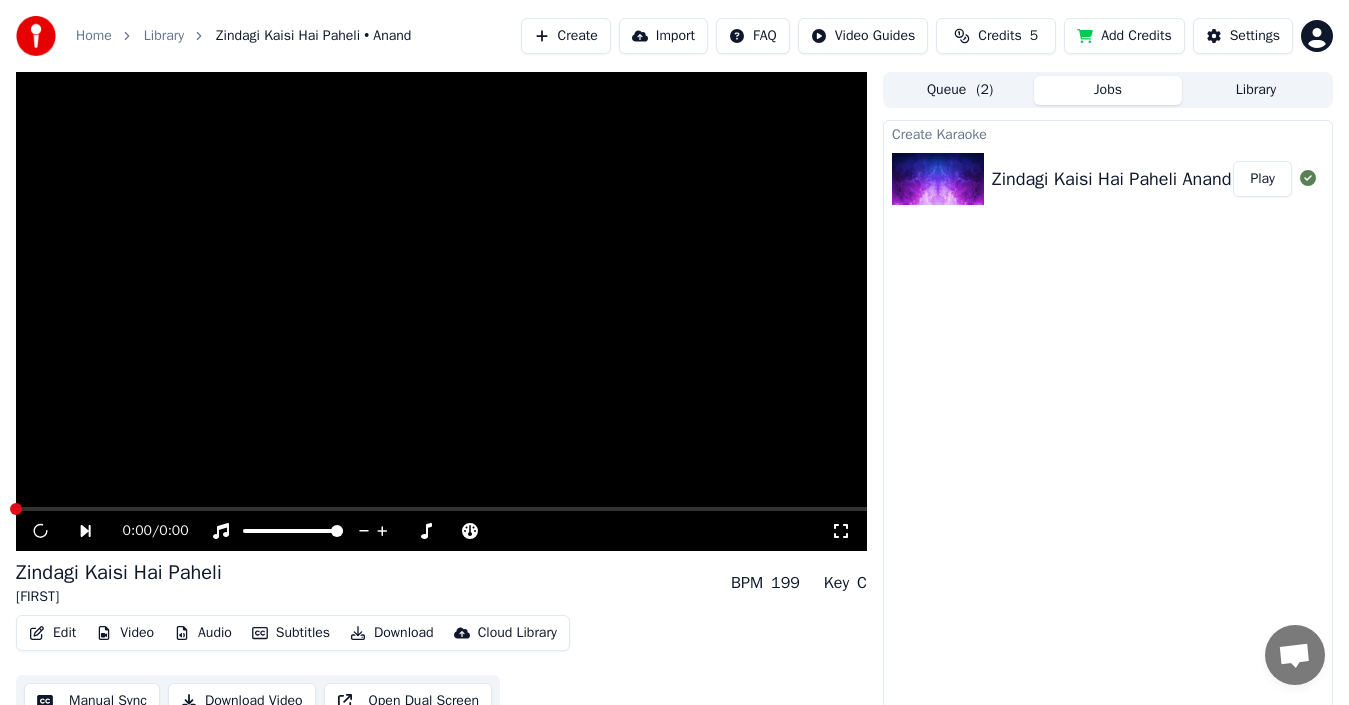 click on "Play" at bounding box center (1262, 179) 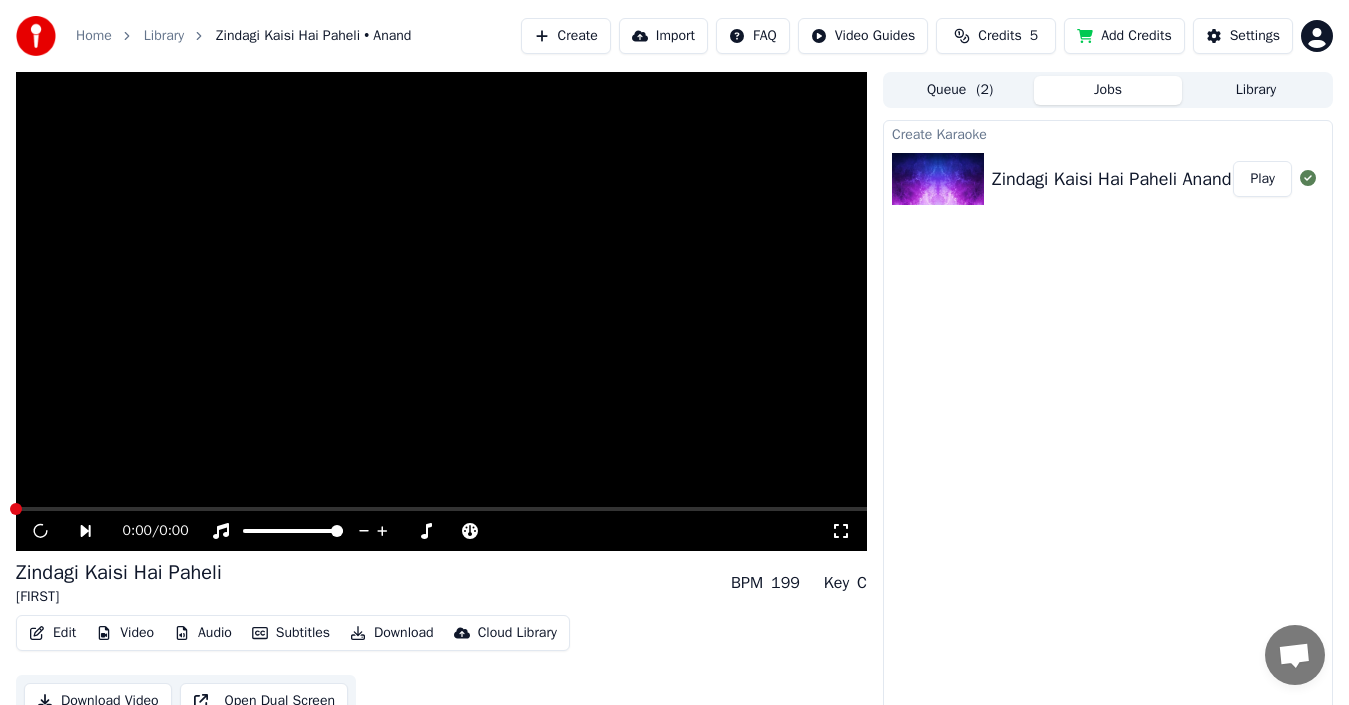 click on "Play" at bounding box center [1262, 179] 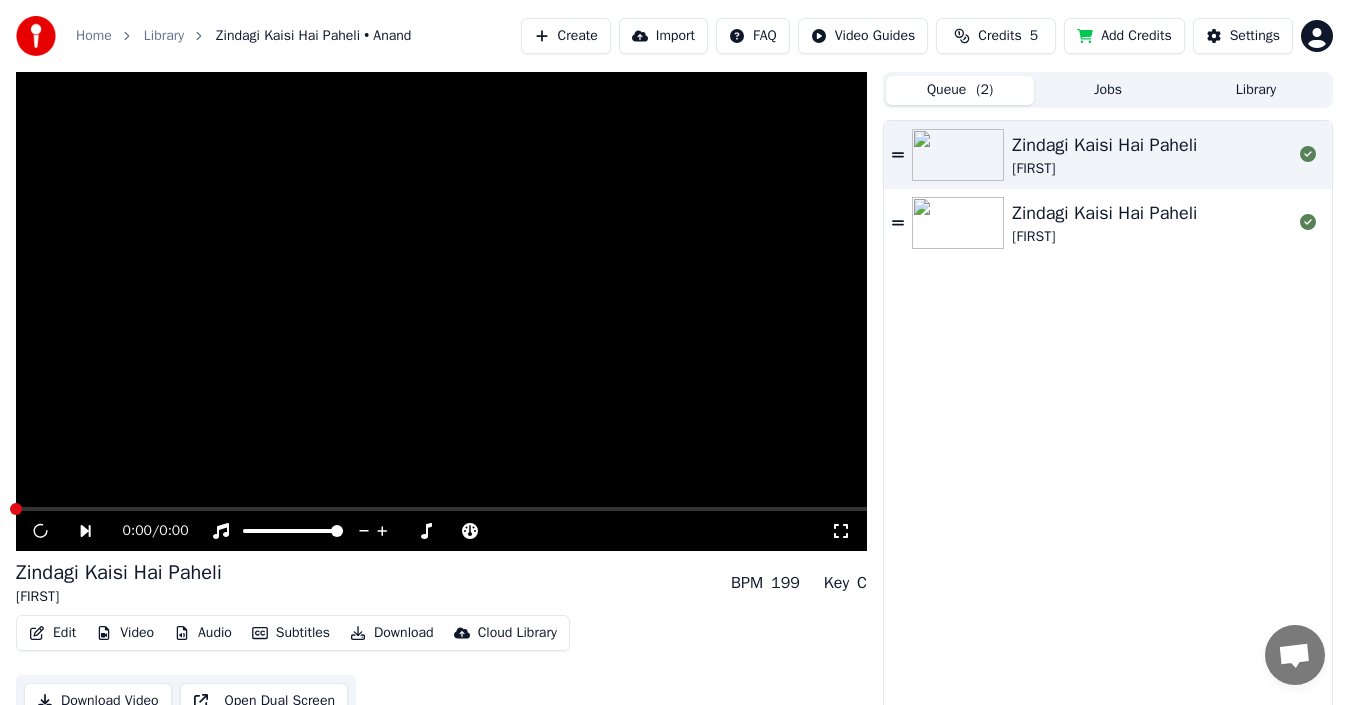 click on "Queue ( 2 )" at bounding box center (960, 90) 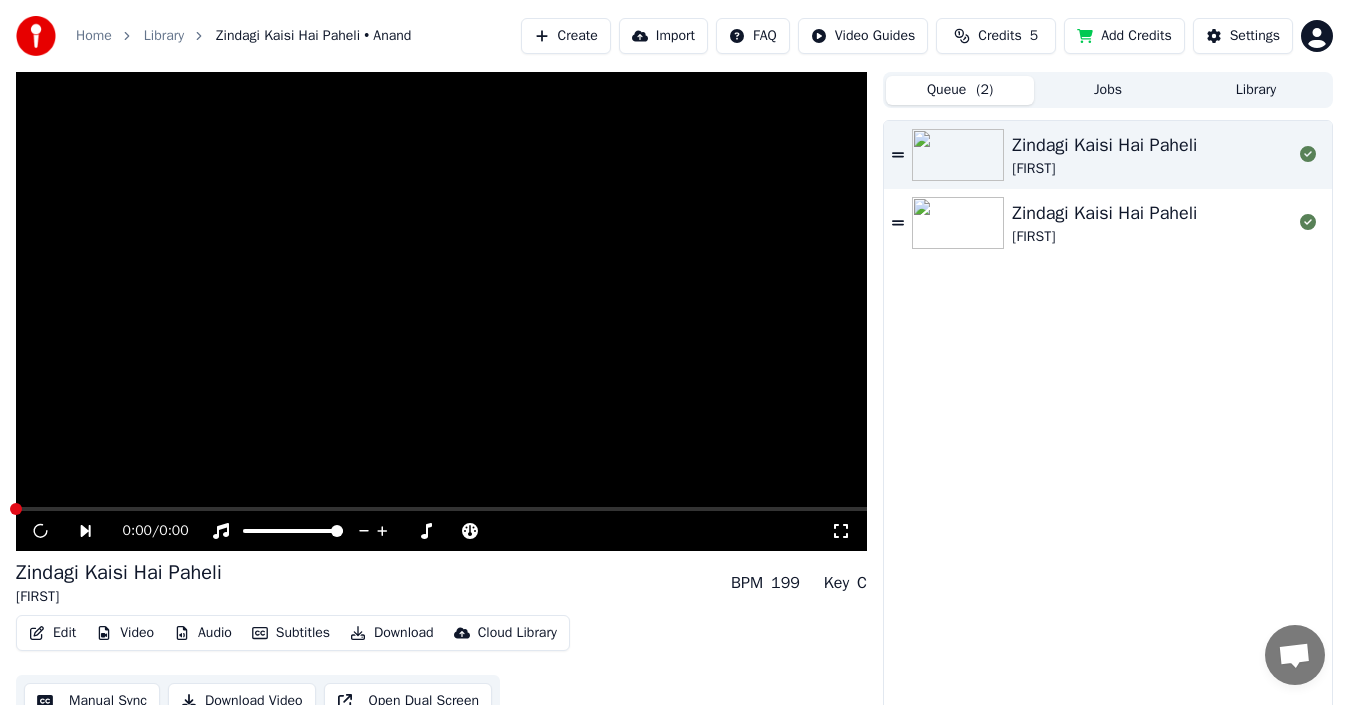 click at bounding box center (958, 155) 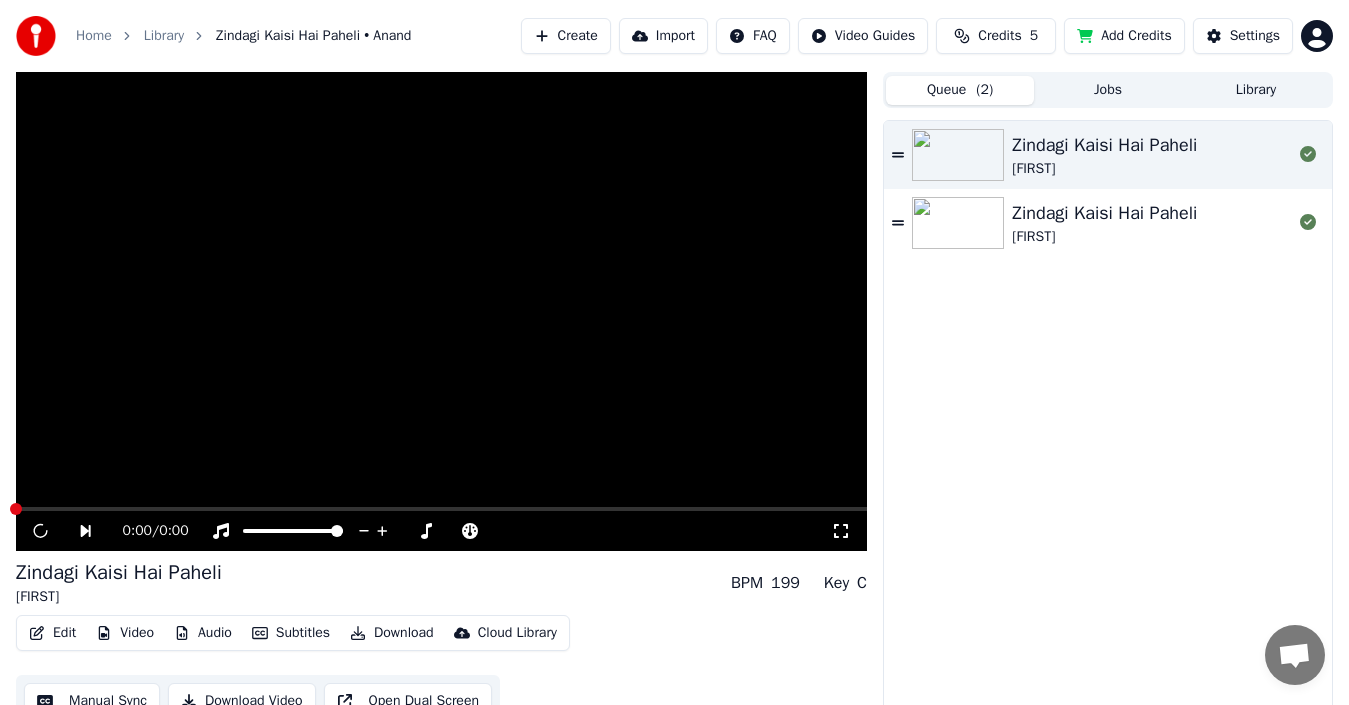 click 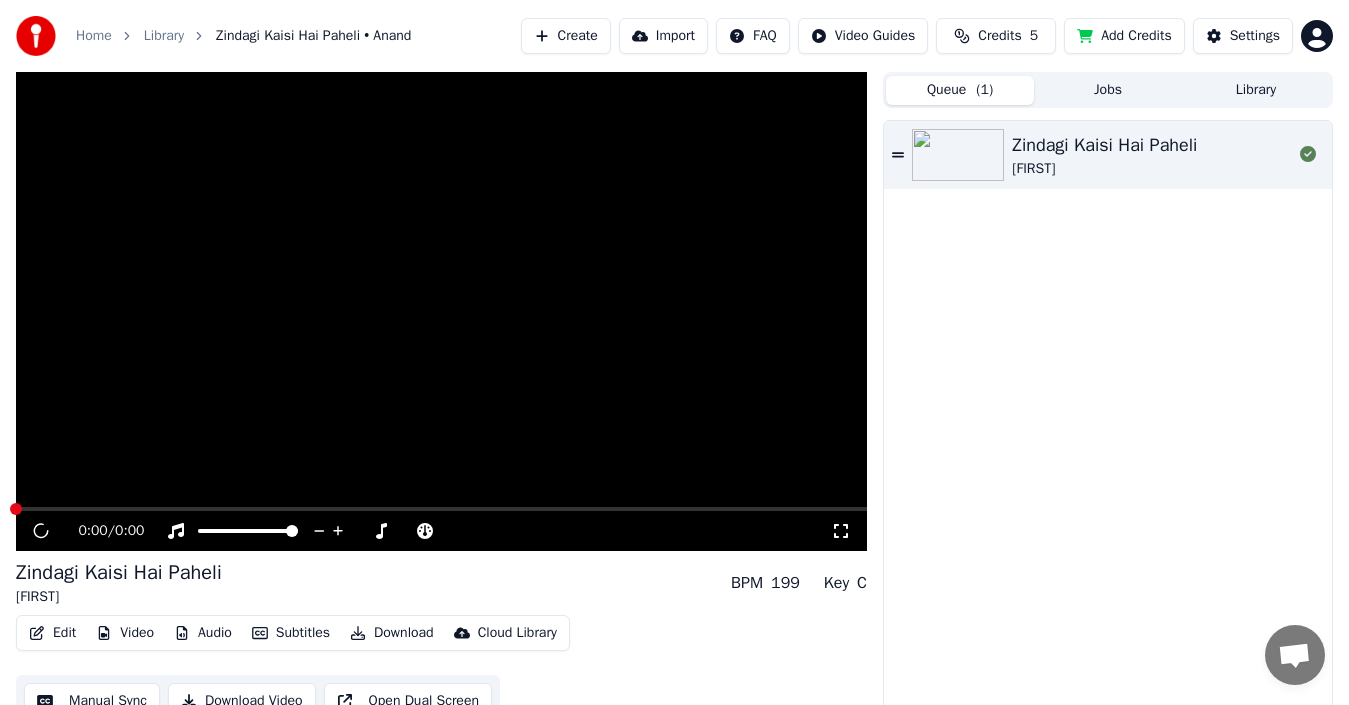 click at bounding box center [958, 155] 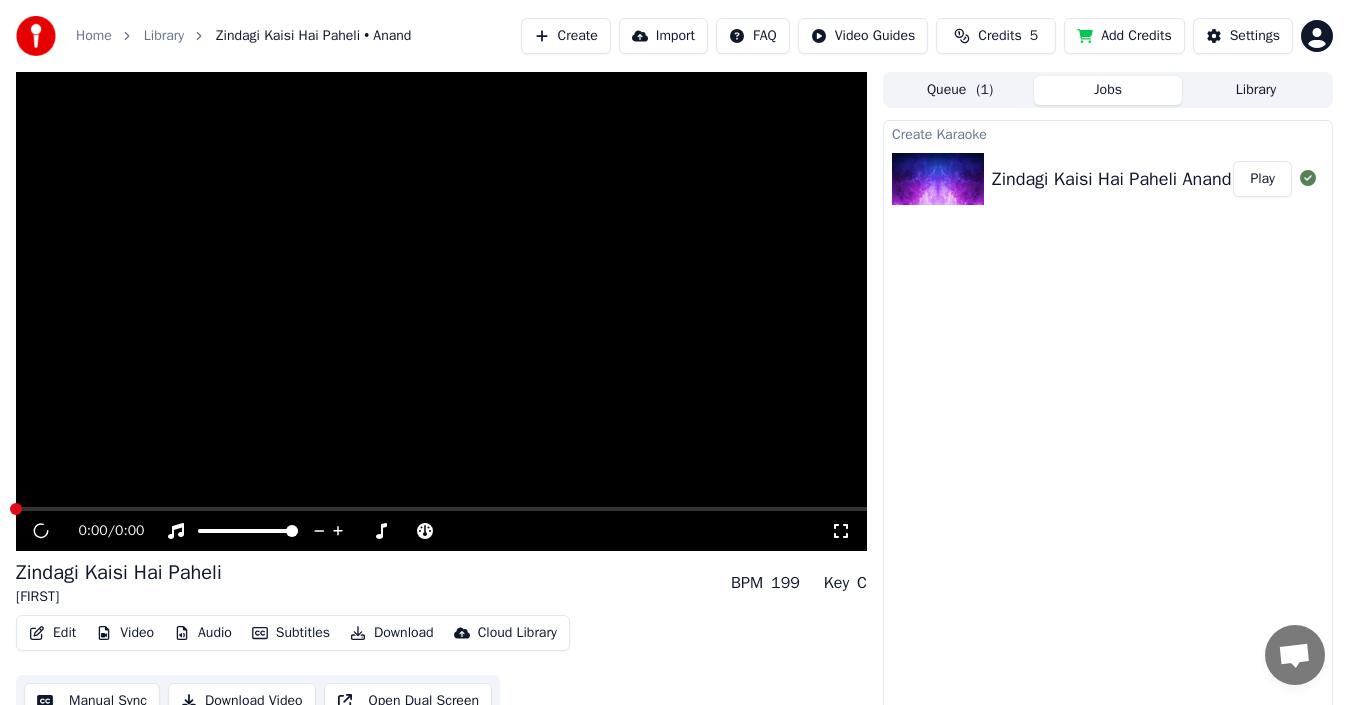 click on "Play" at bounding box center [1262, 179] 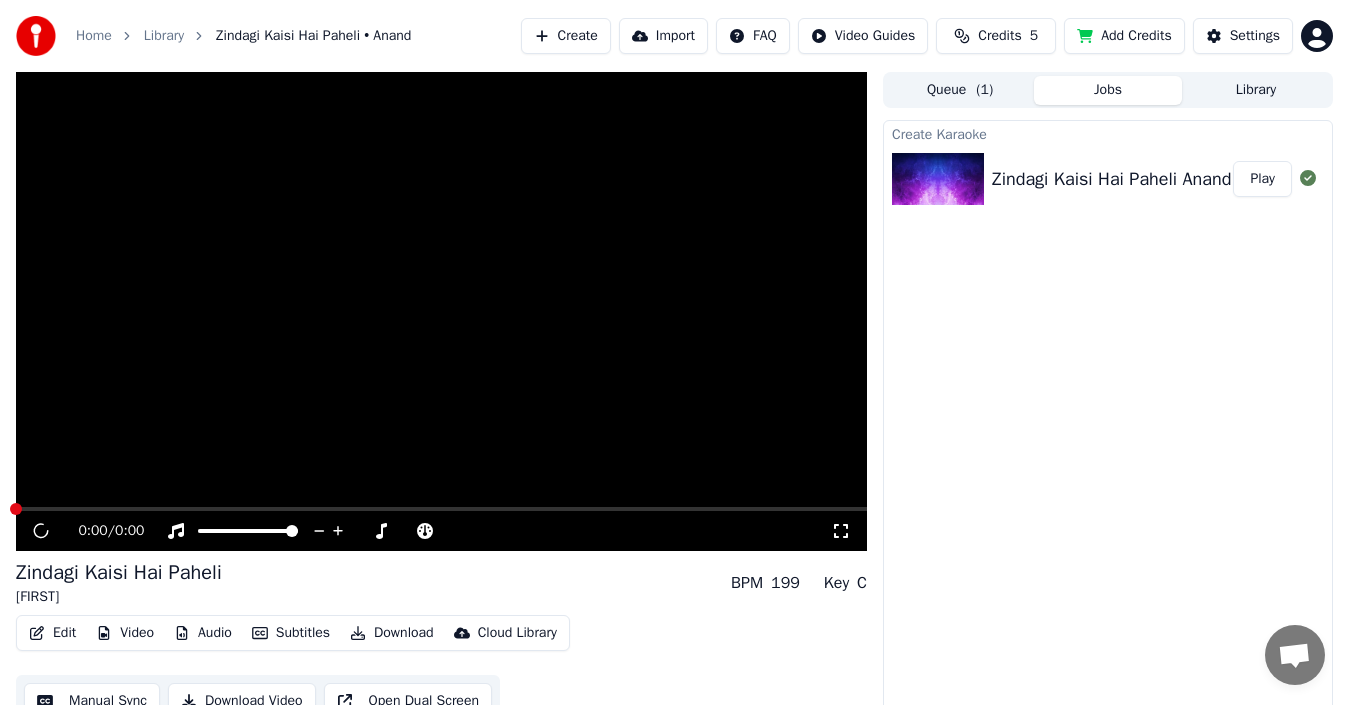 click on "Play" at bounding box center [1262, 179] 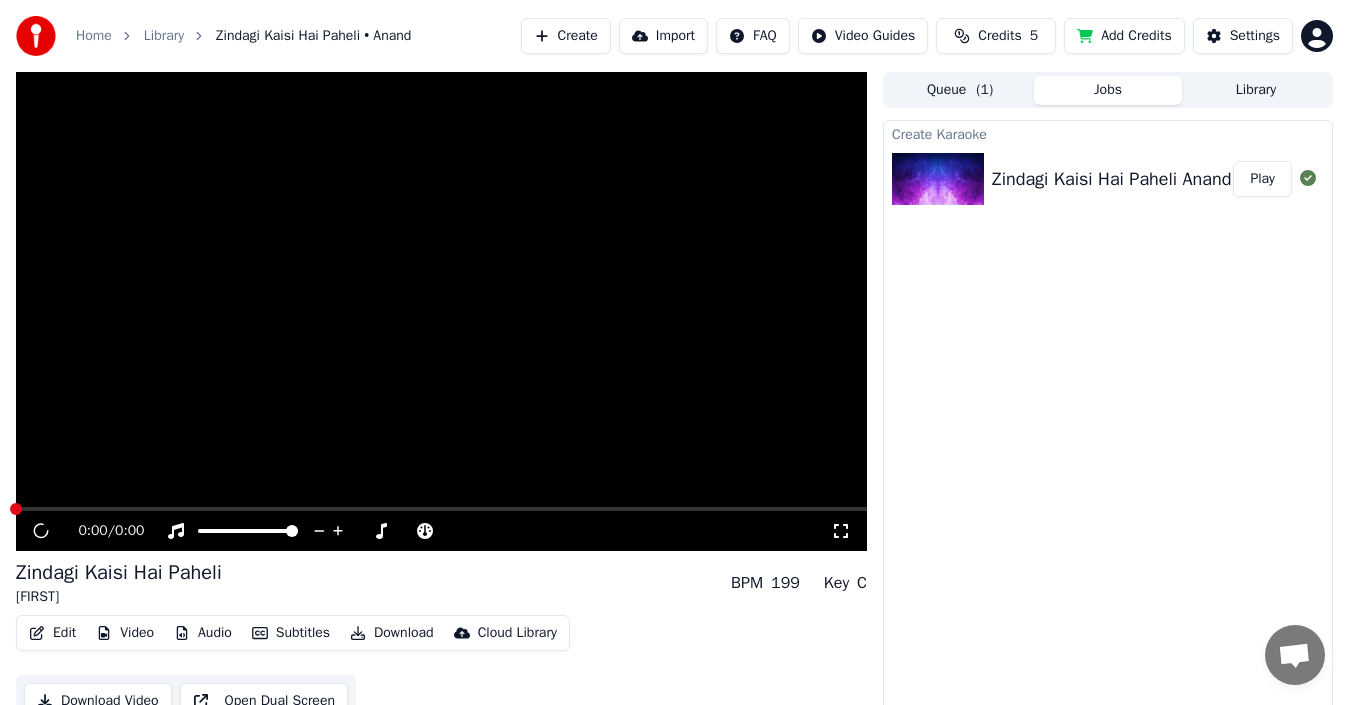 click on "Play" at bounding box center [1262, 179] 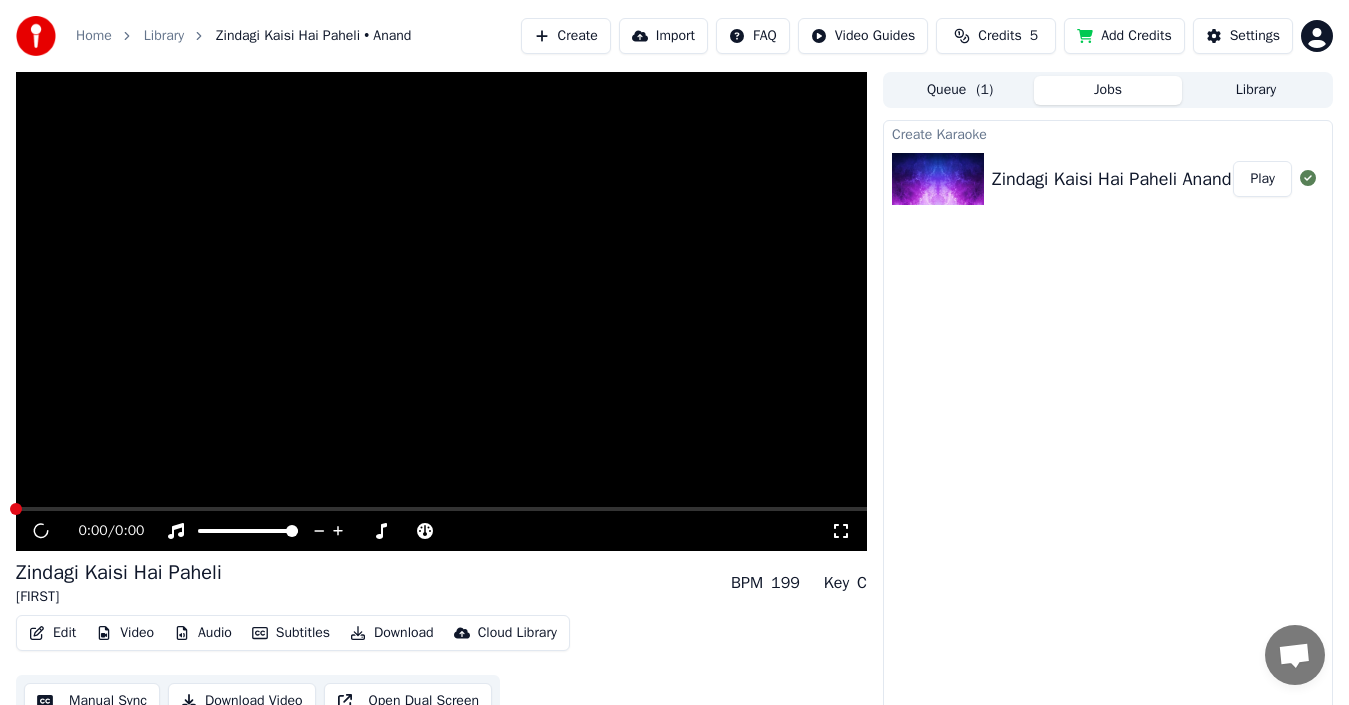 click on "Queue ( 1 )" at bounding box center (960, 90) 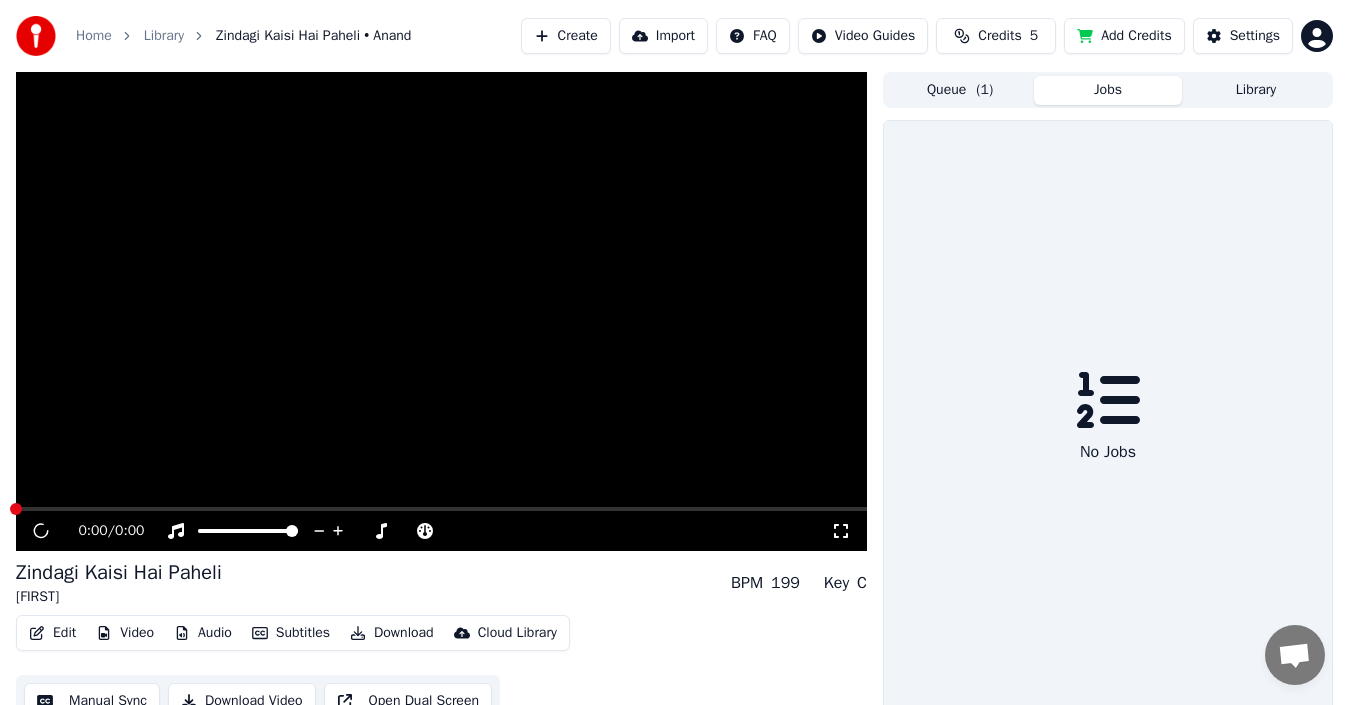 click on "Jobs" at bounding box center [1108, 90] 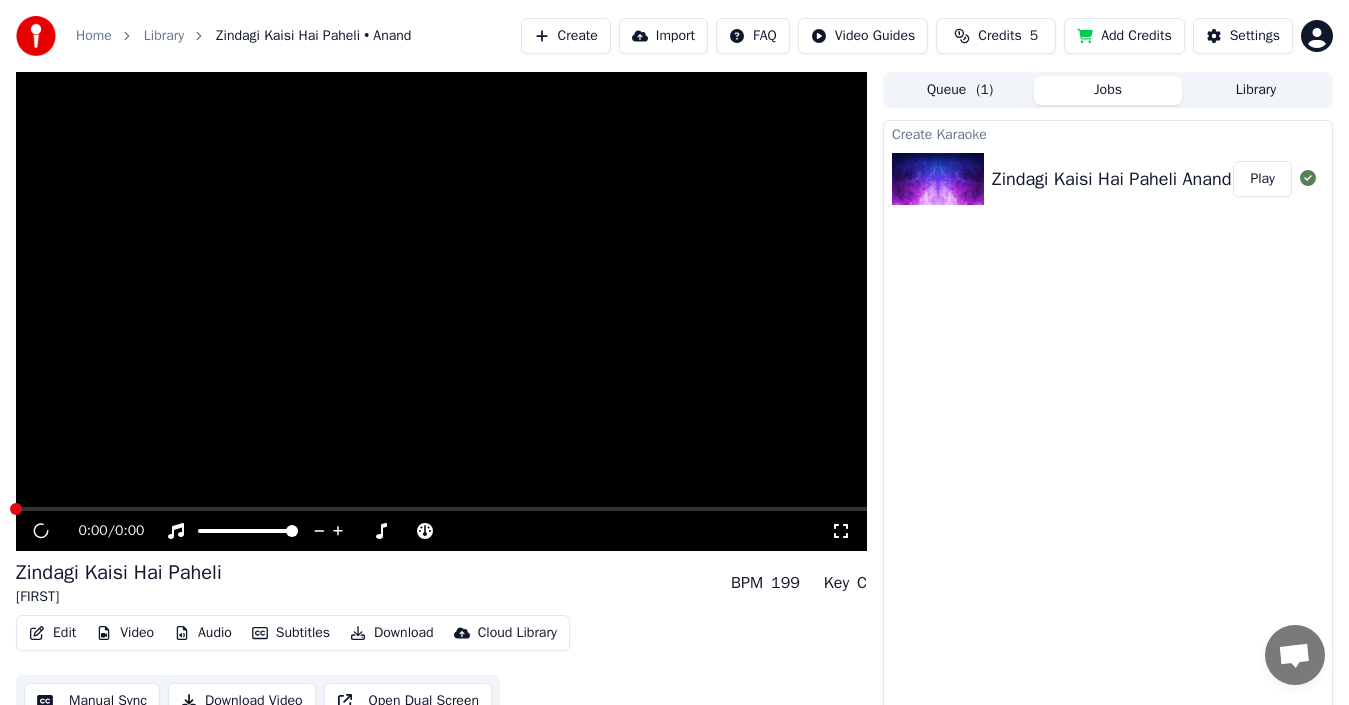 click on "Play" at bounding box center [1262, 179] 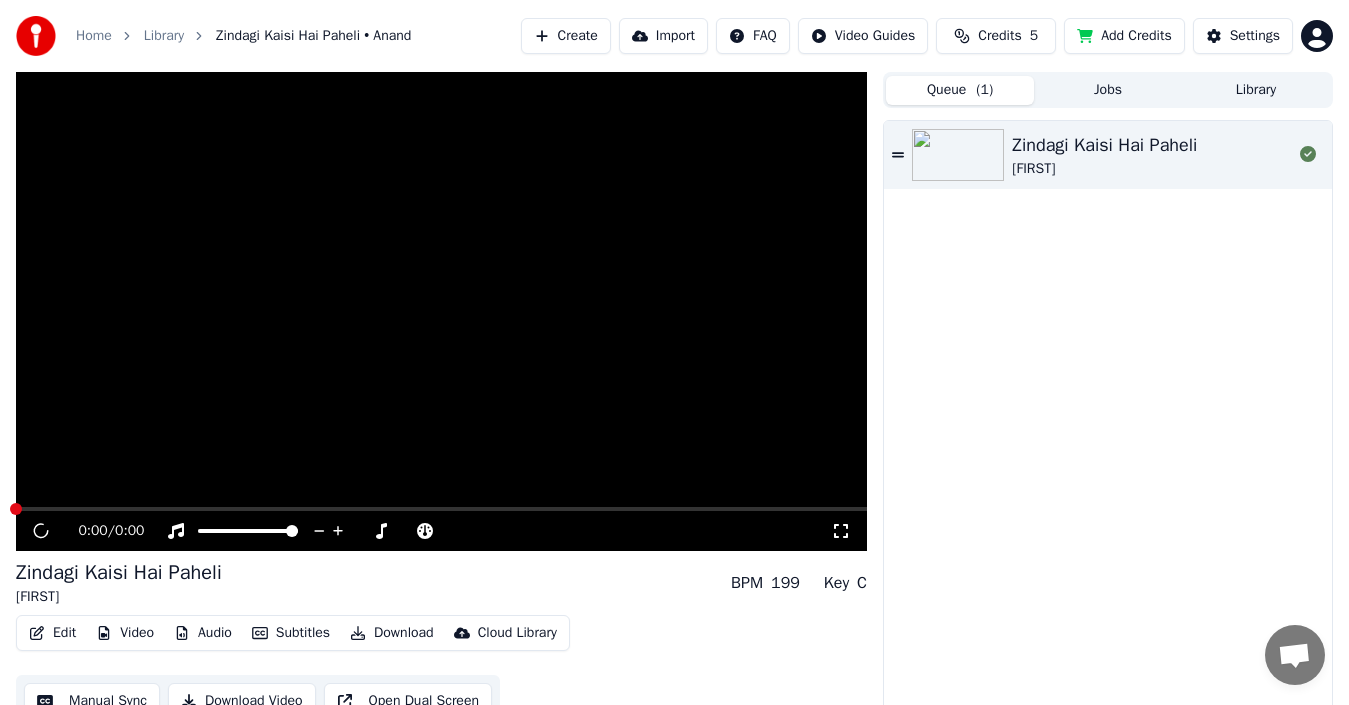 click at bounding box center (958, 155) 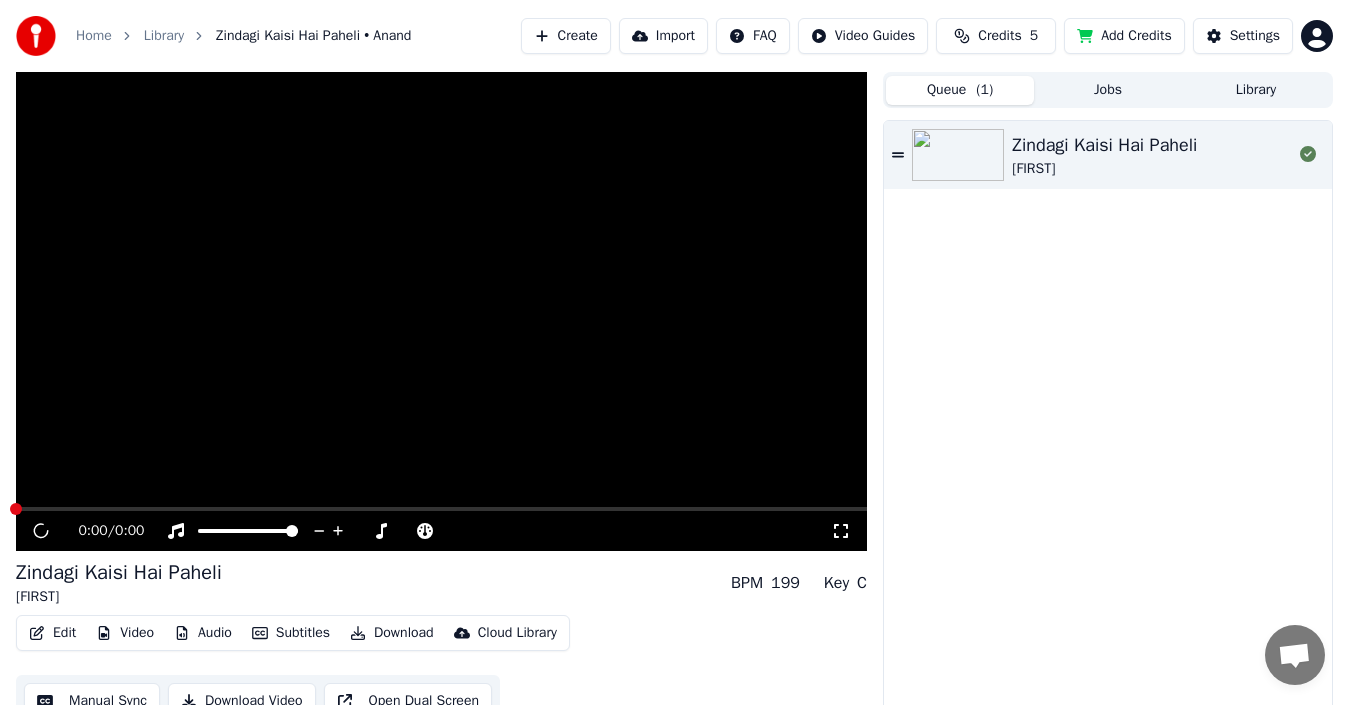 click at bounding box center (958, 155) 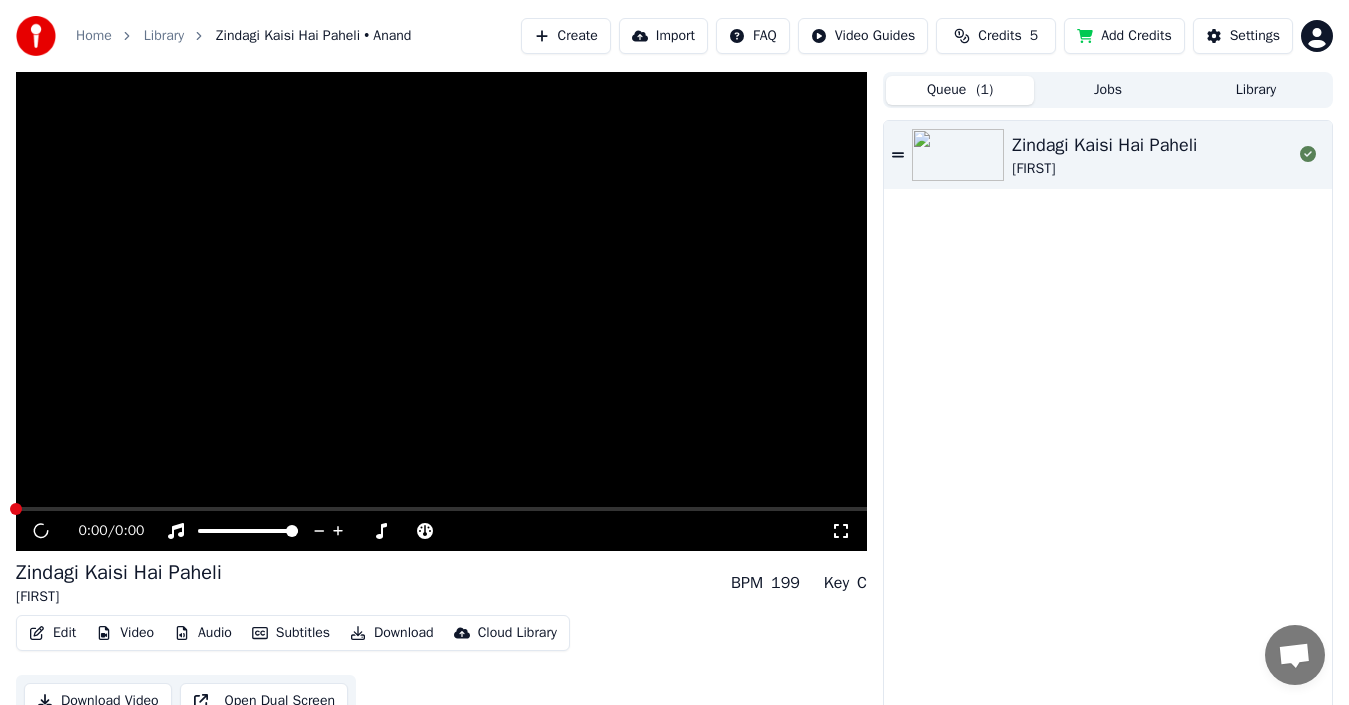 click at bounding box center [958, 155] 